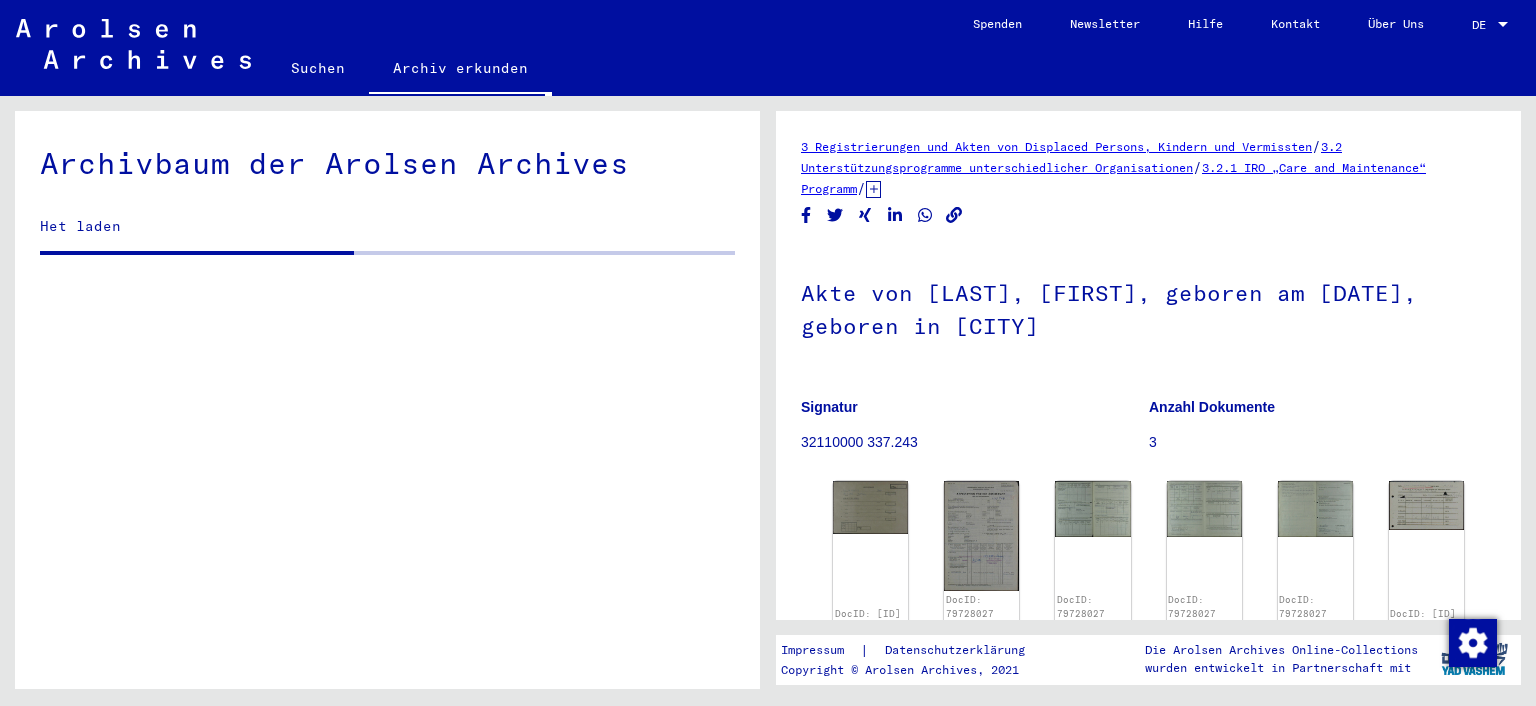 scroll, scrollTop: 0, scrollLeft: 0, axis: both 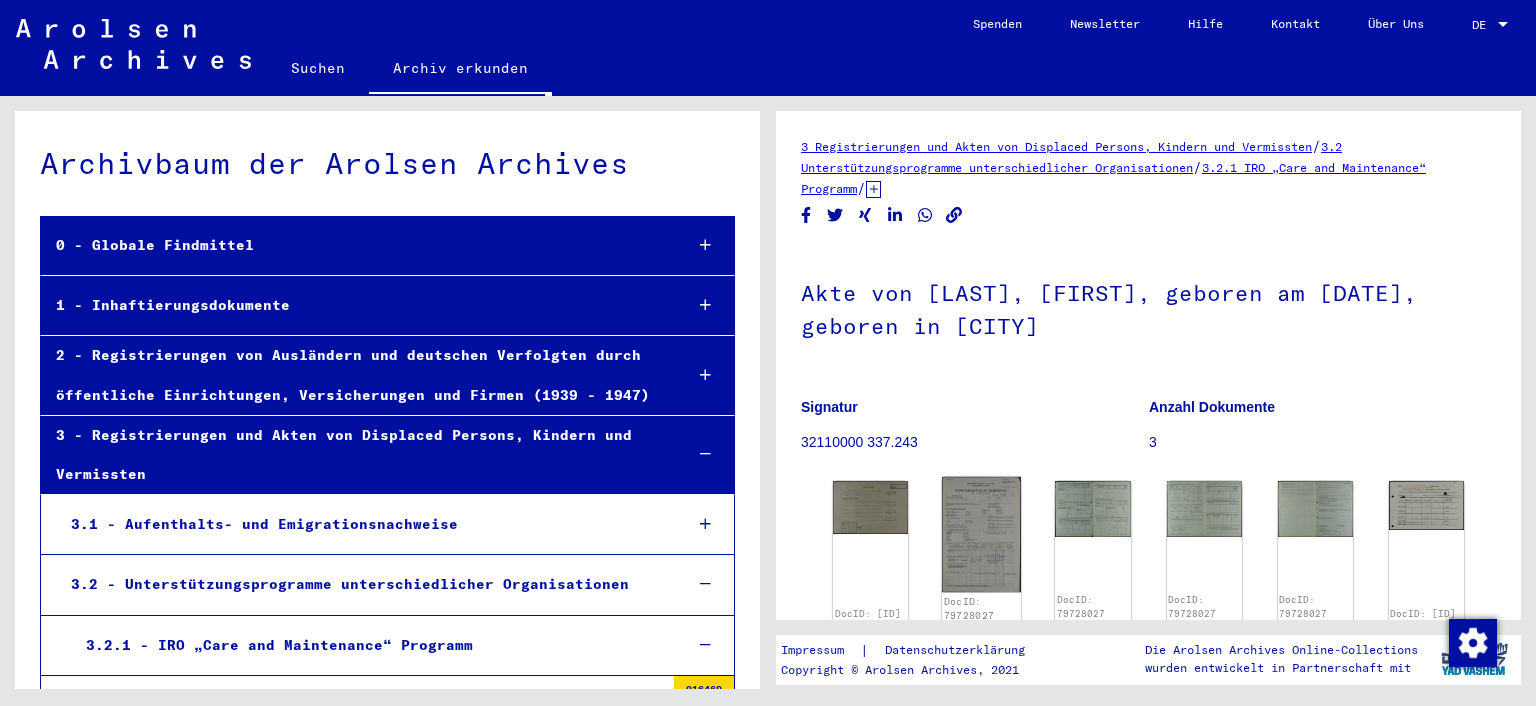 click 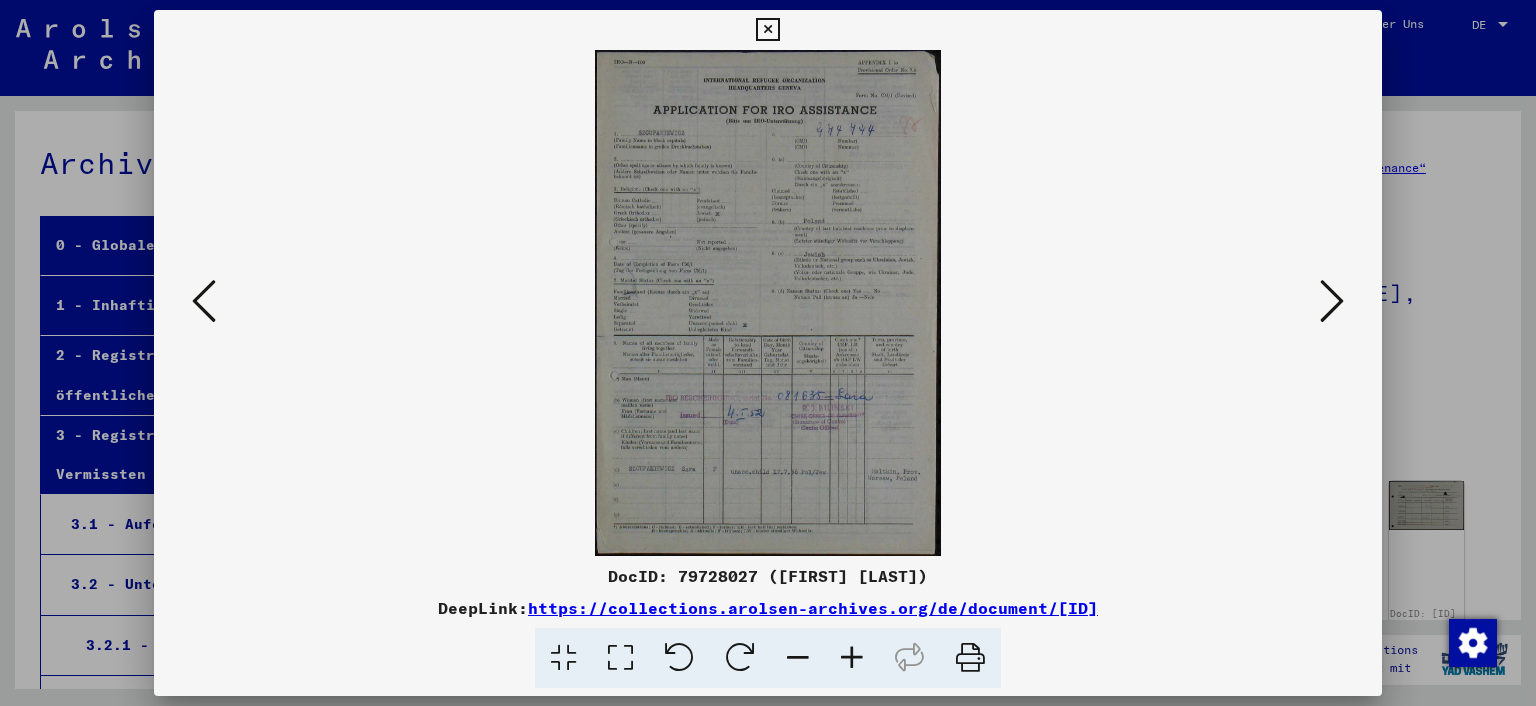 click at bounding box center (852, 658) 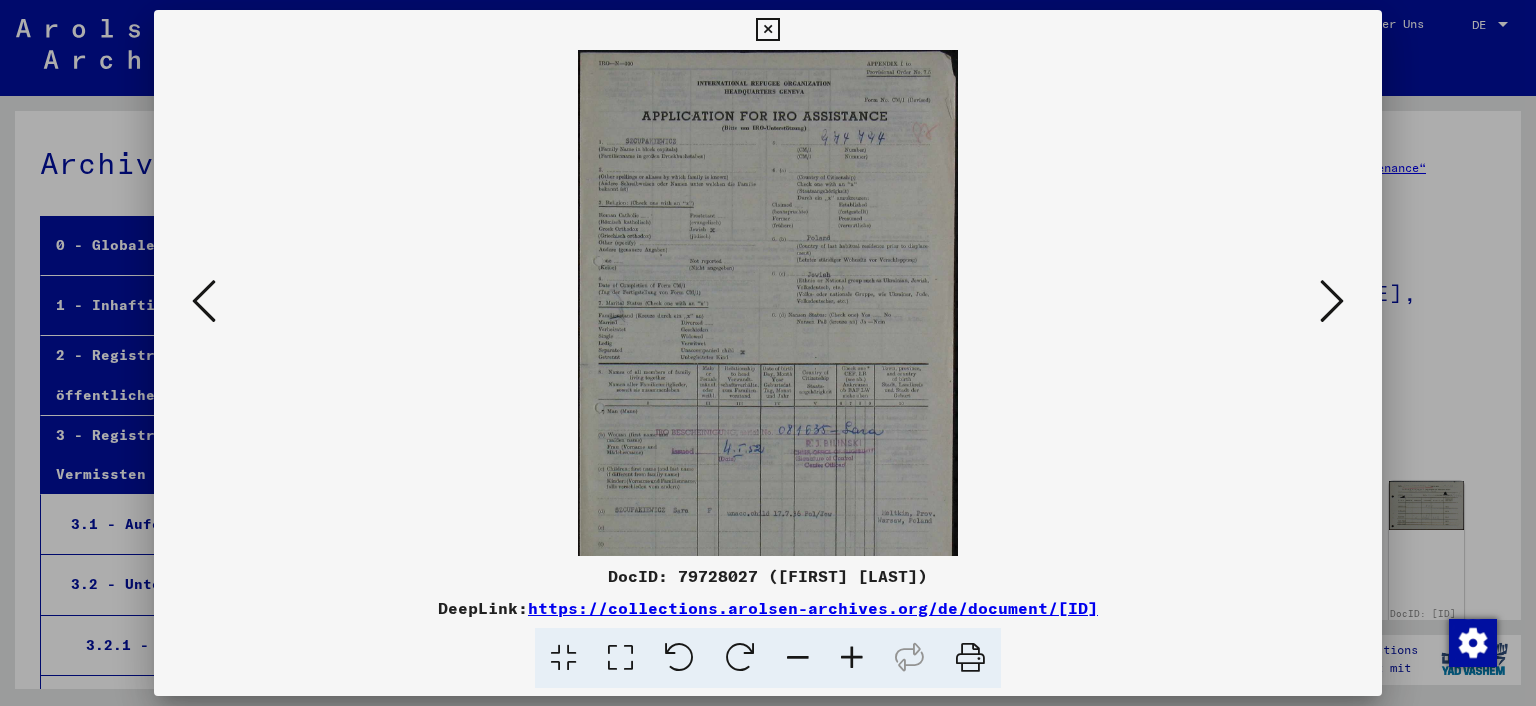 click at bounding box center [852, 658] 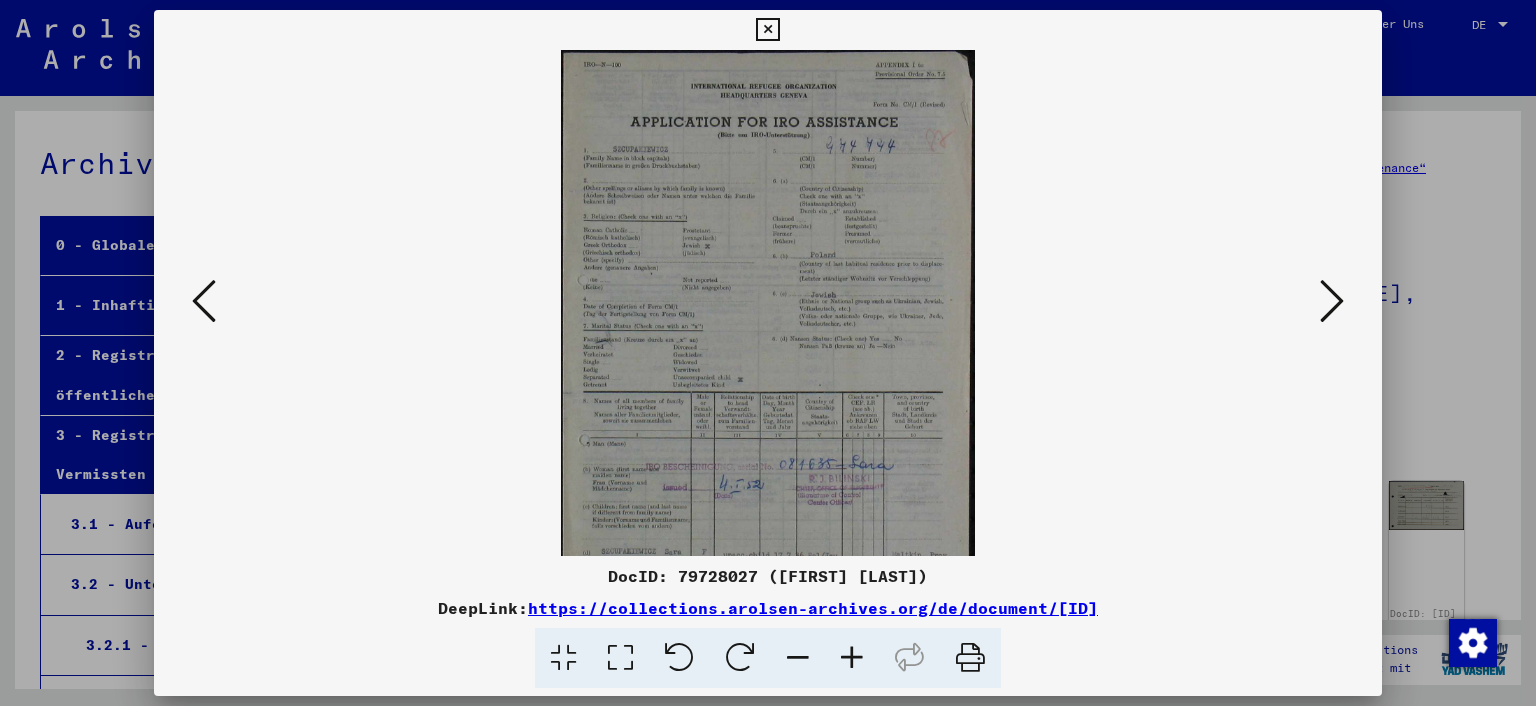 click at bounding box center [852, 658] 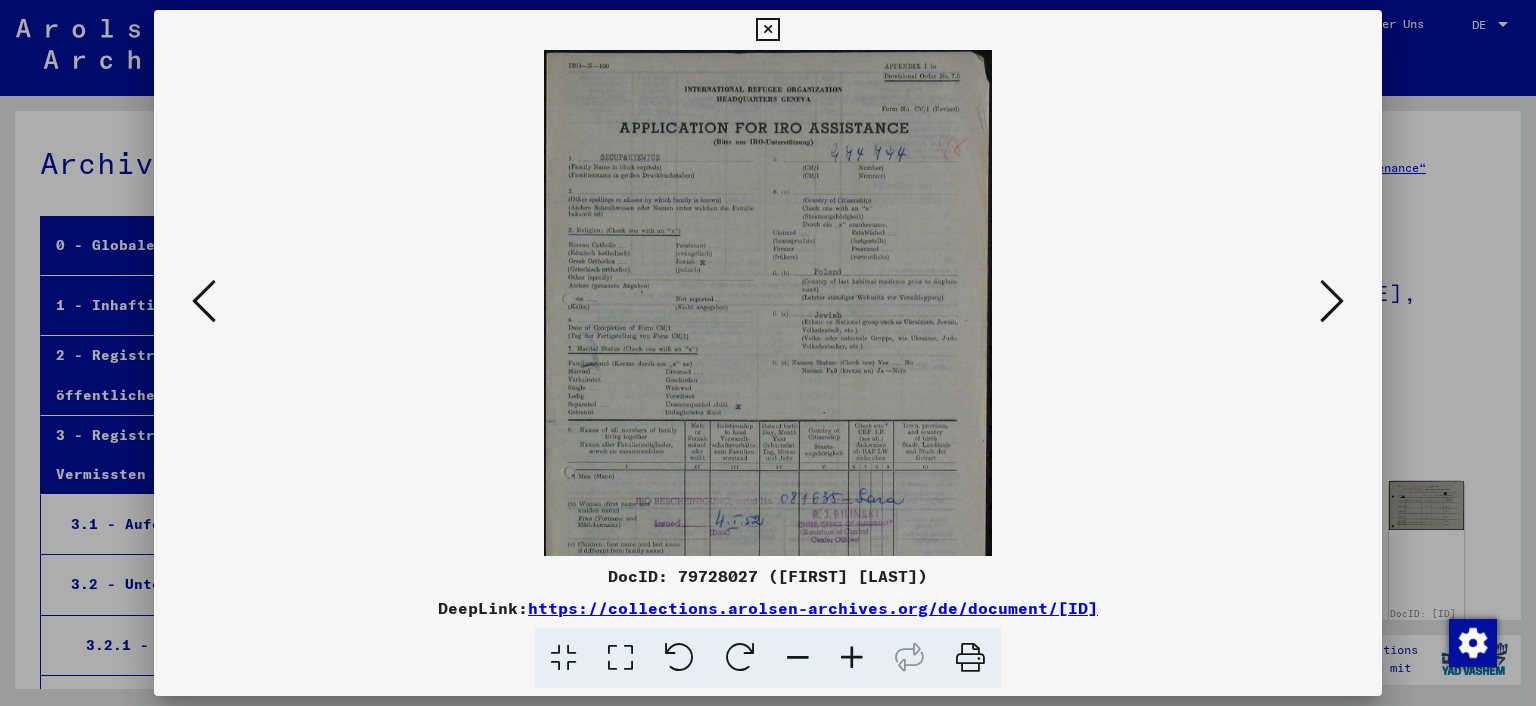 click at bounding box center [852, 658] 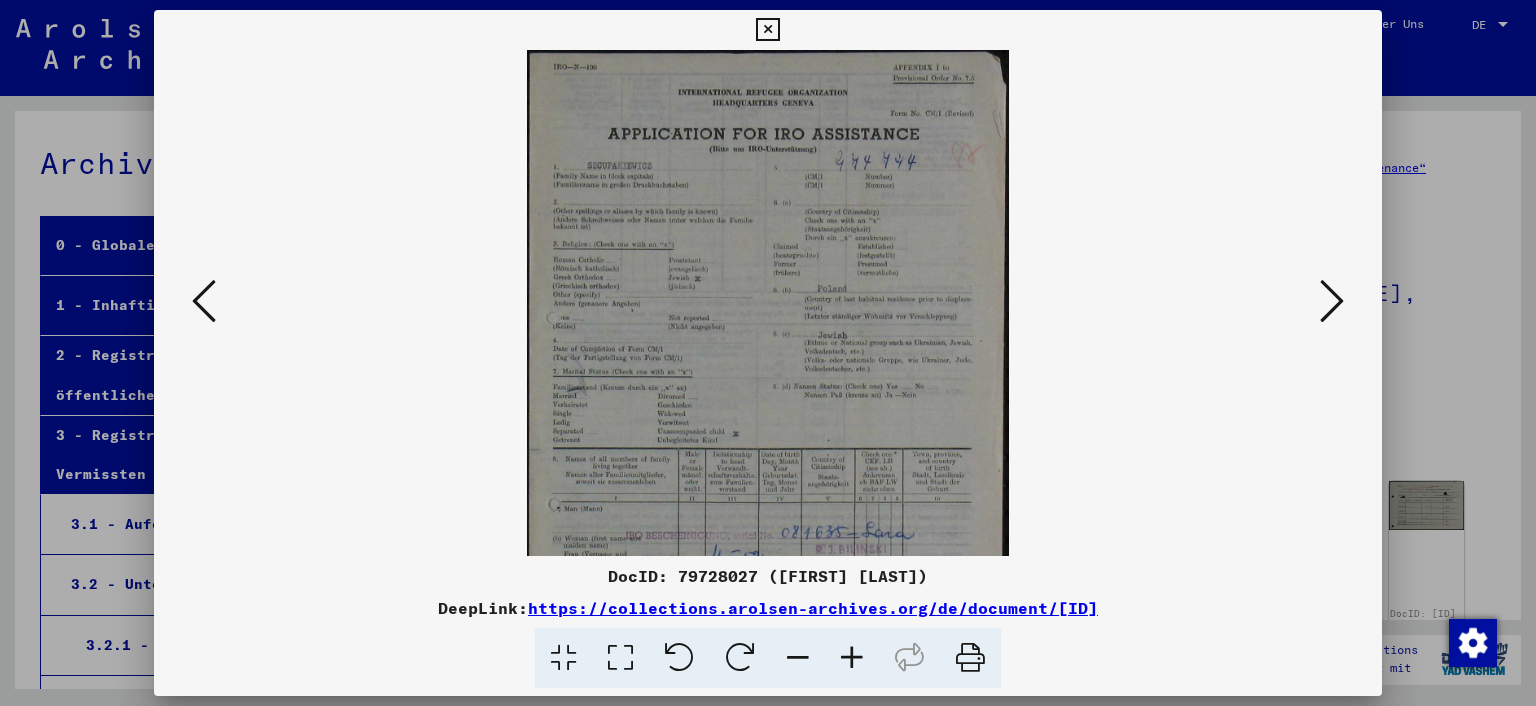 click at bounding box center (852, 658) 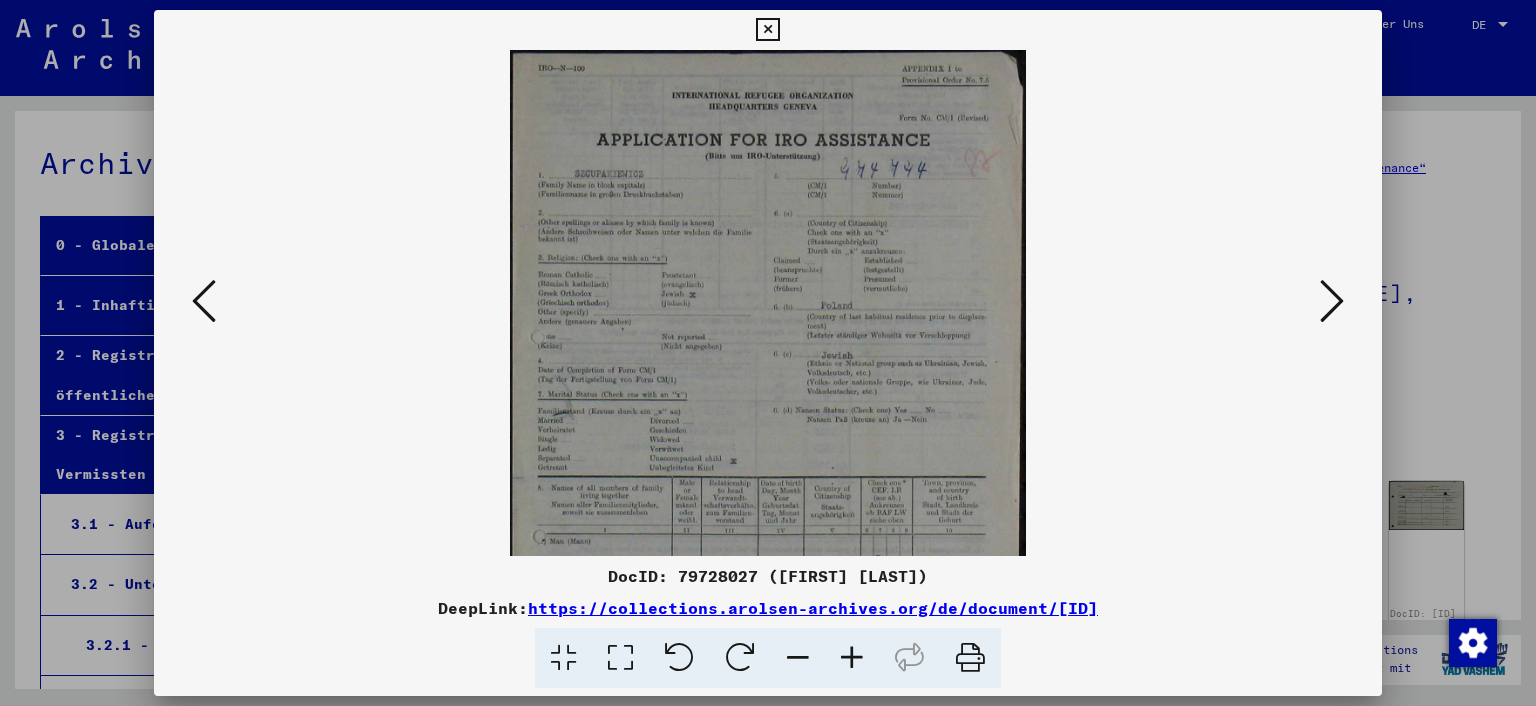 click at bounding box center (852, 658) 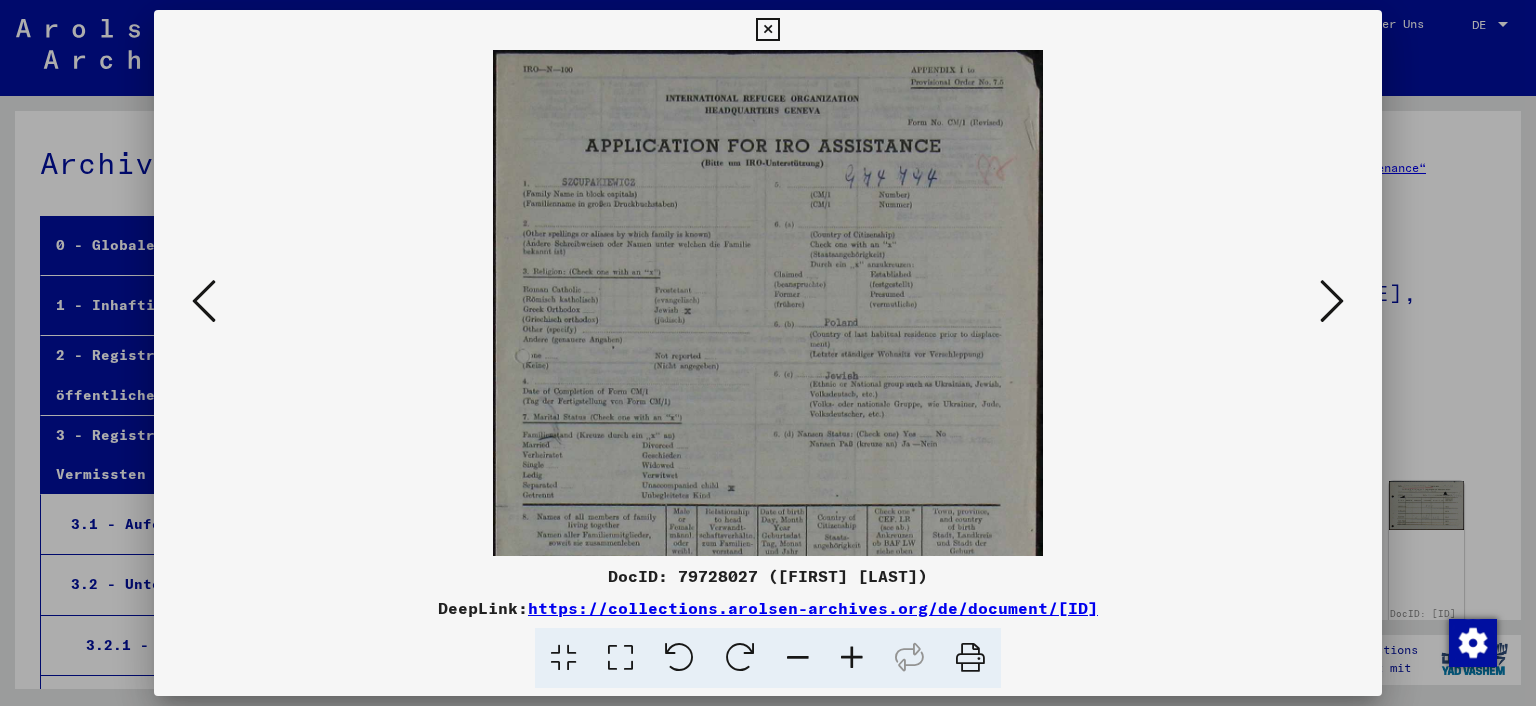 click at bounding box center [852, 658] 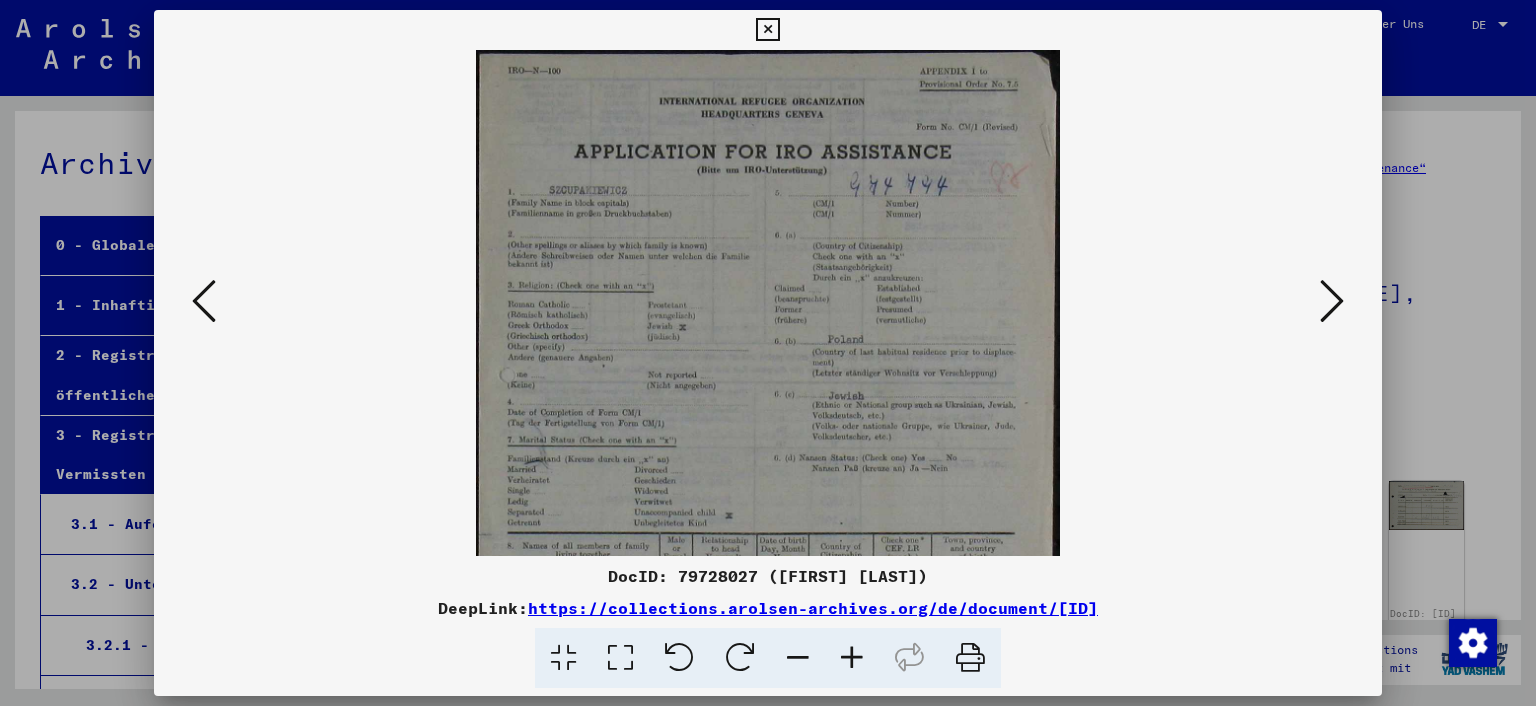 click at bounding box center (852, 658) 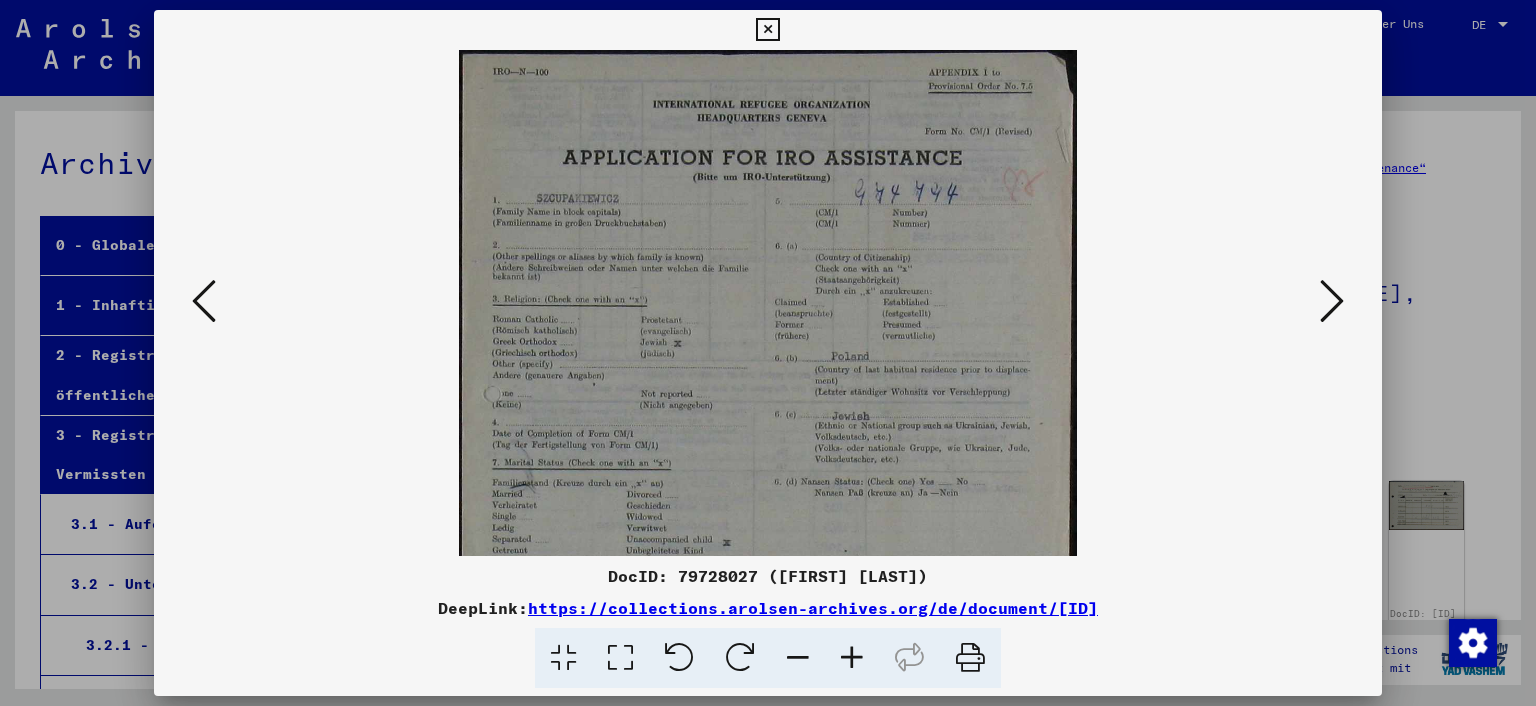 click at bounding box center (852, 658) 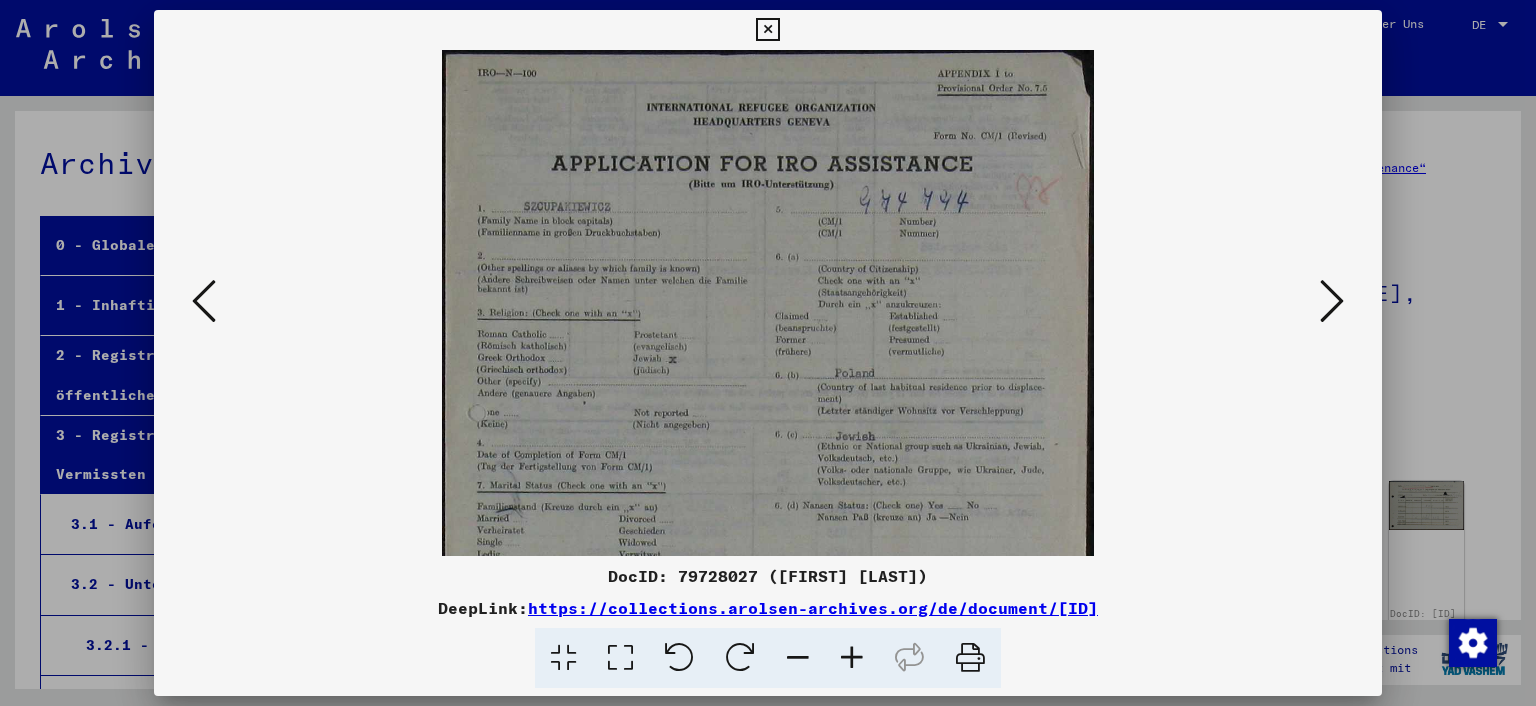 click at bounding box center [852, 658] 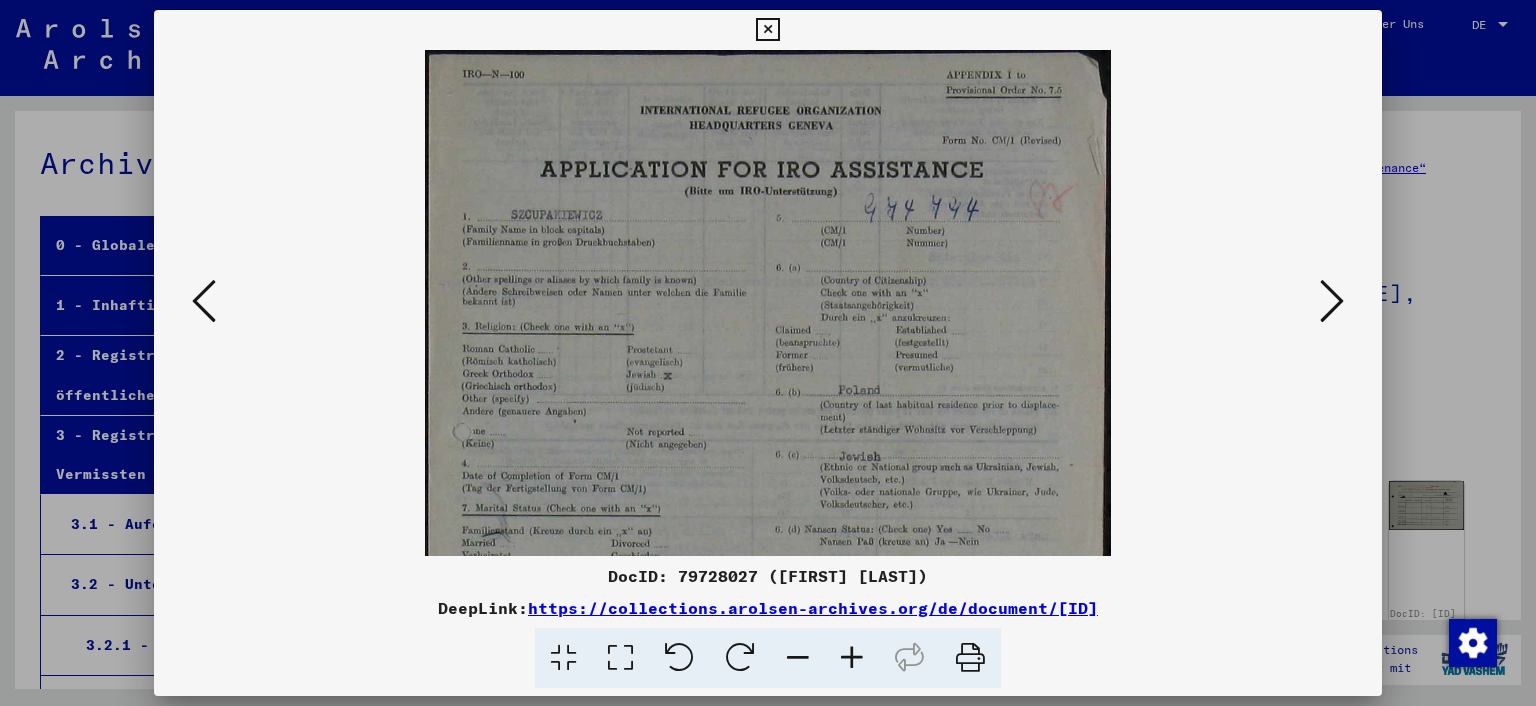 click at bounding box center (852, 658) 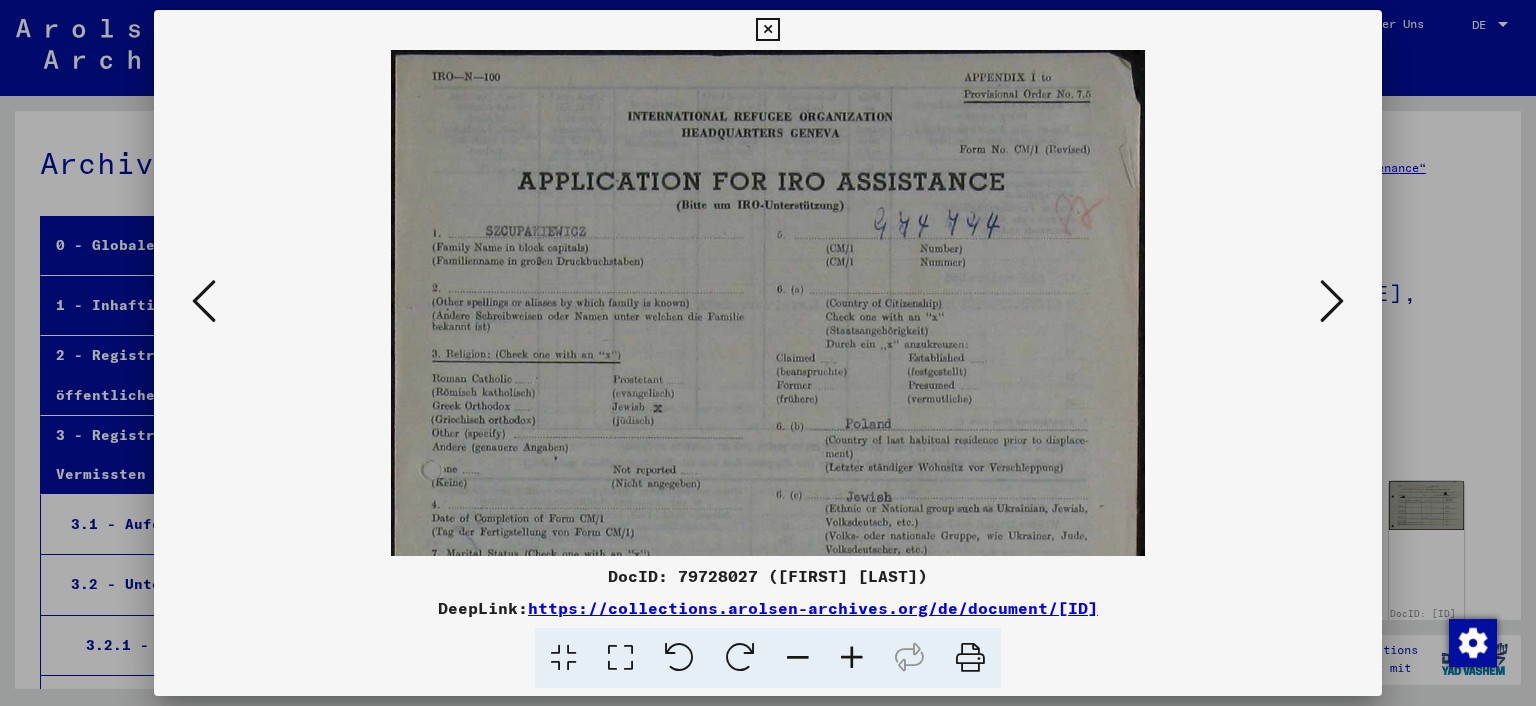 click at bounding box center [852, 658] 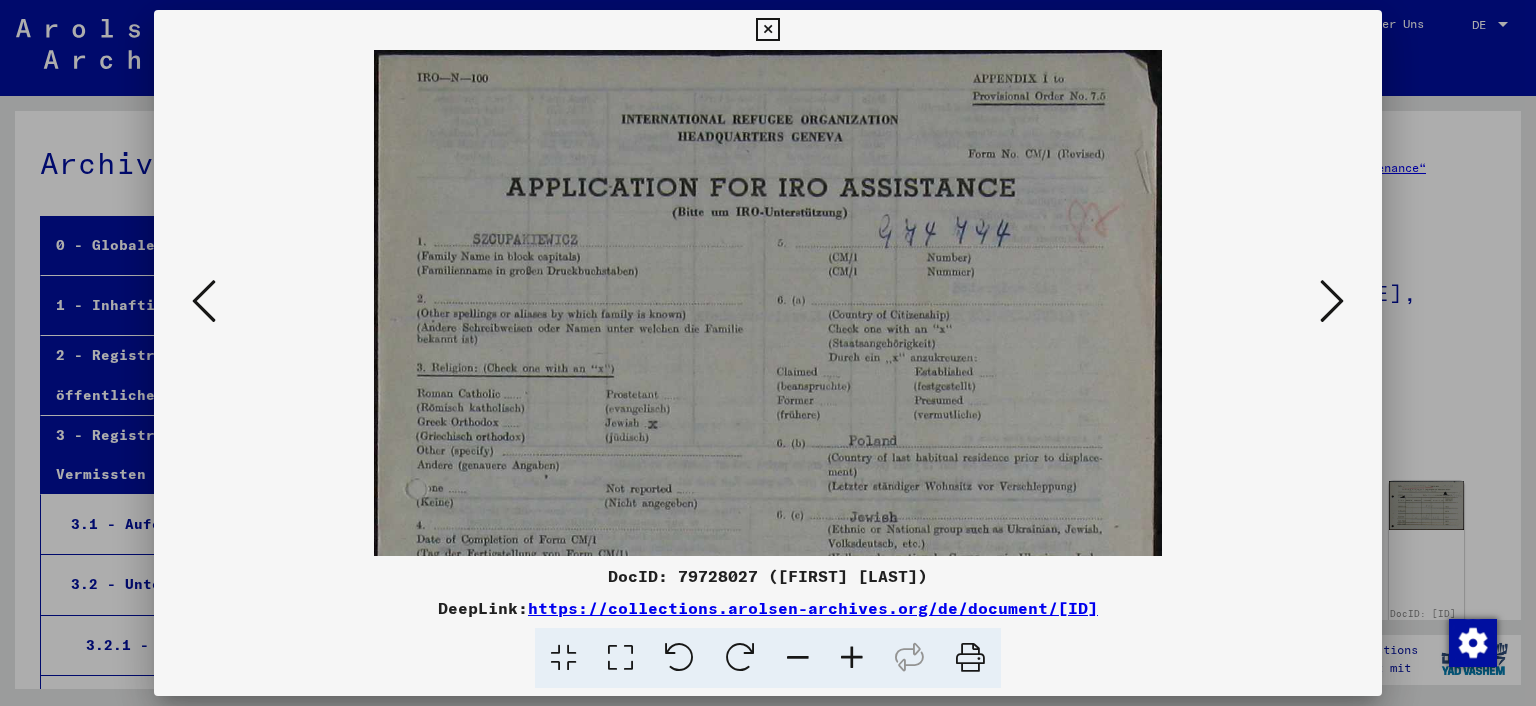 click at bounding box center (852, 658) 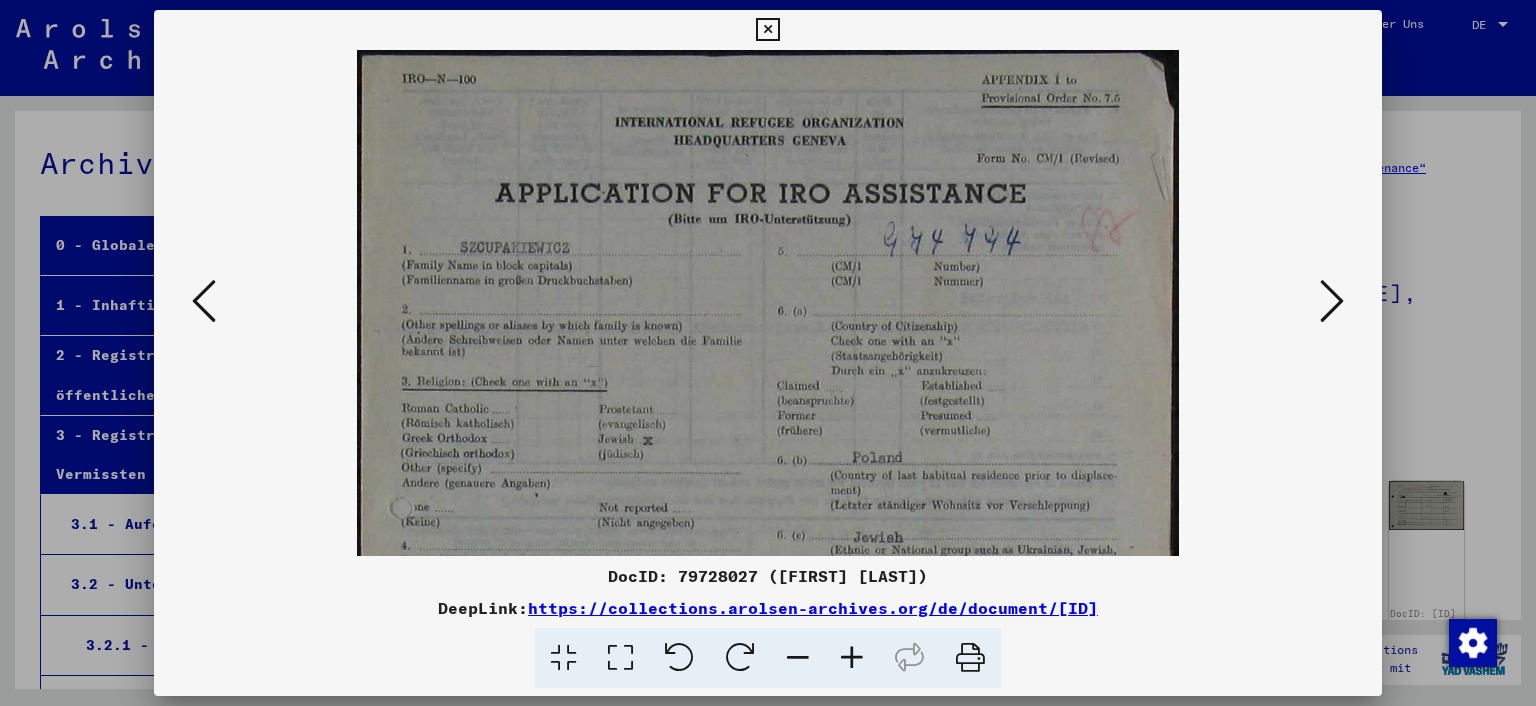 click at bounding box center (852, 658) 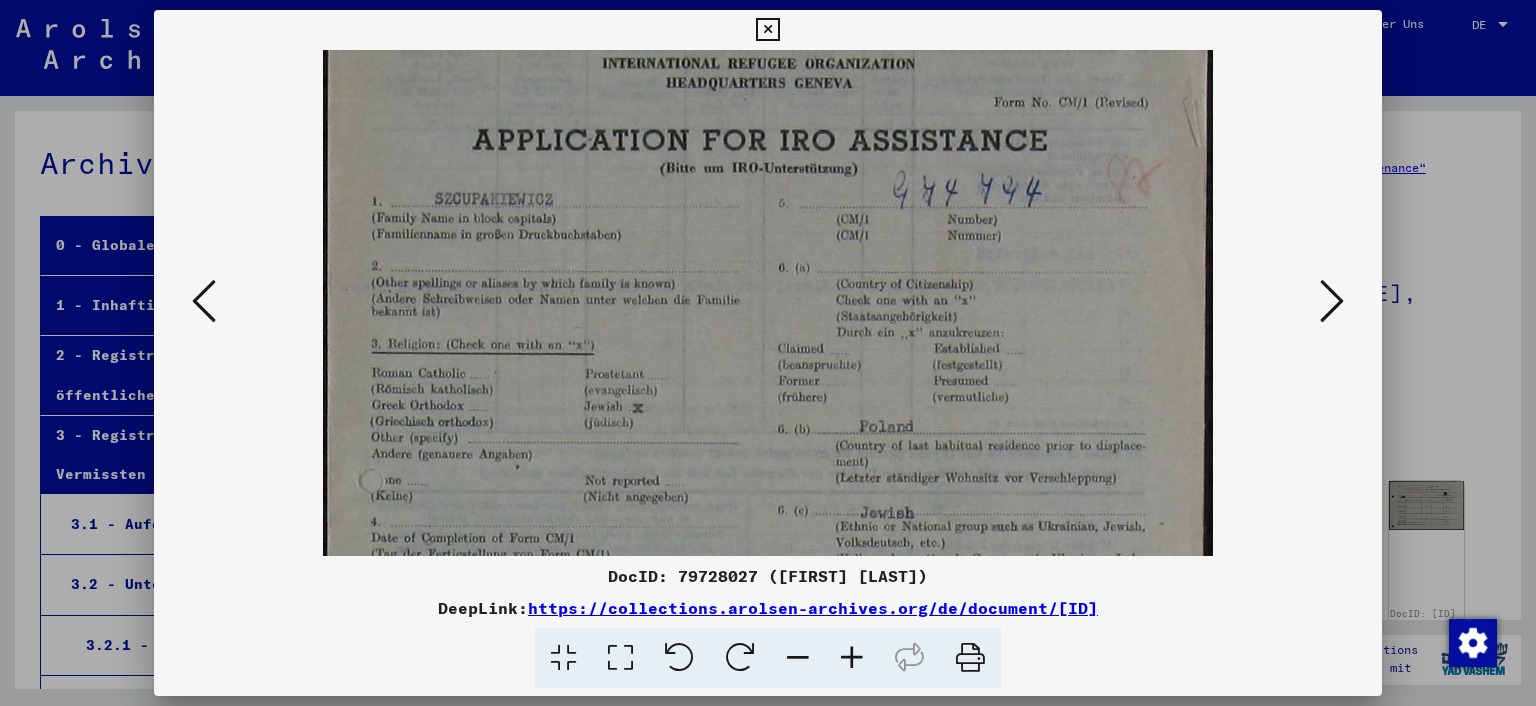 scroll, scrollTop: 72, scrollLeft: 0, axis: vertical 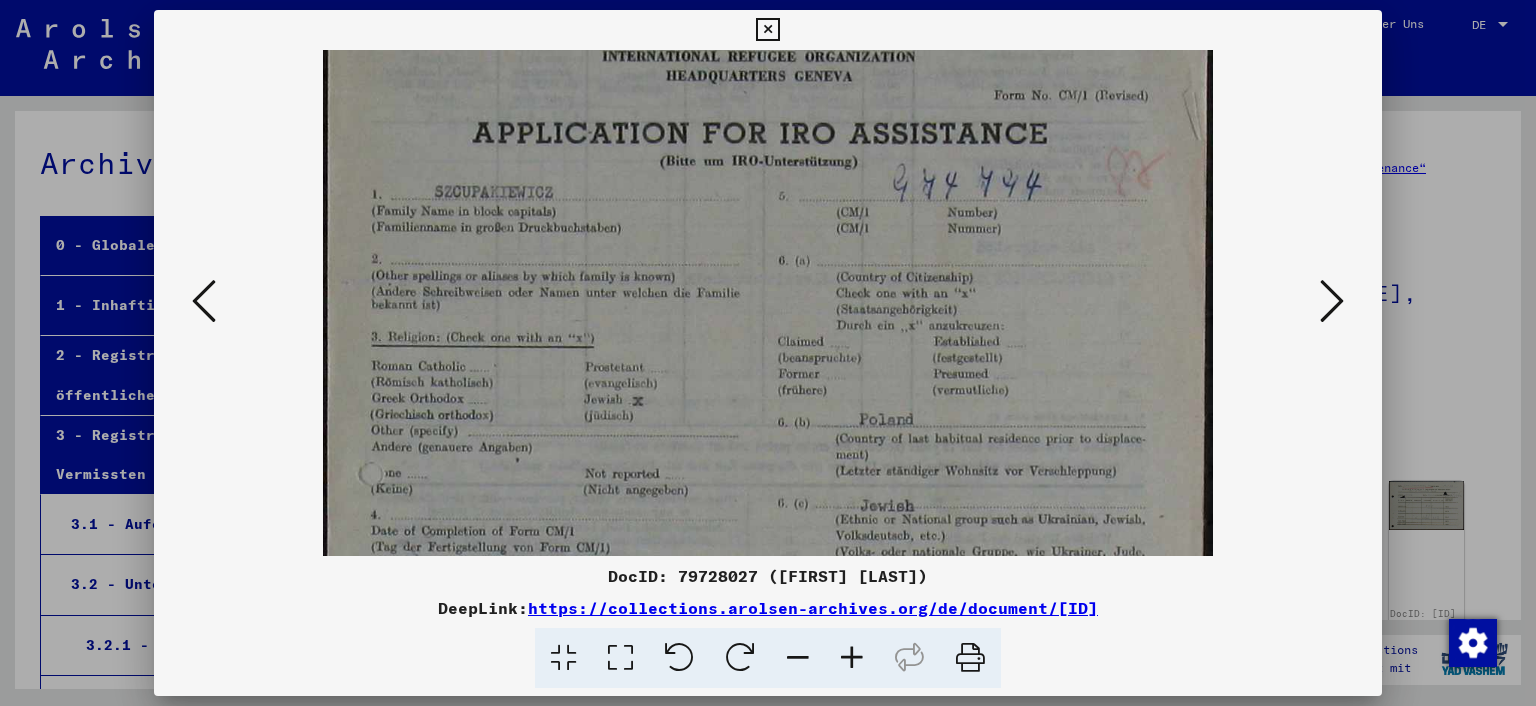 drag, startPoint x: 1084, startPoint y: 454, endPoint x: 1077, endPoint y: 384, distance: 70.34913 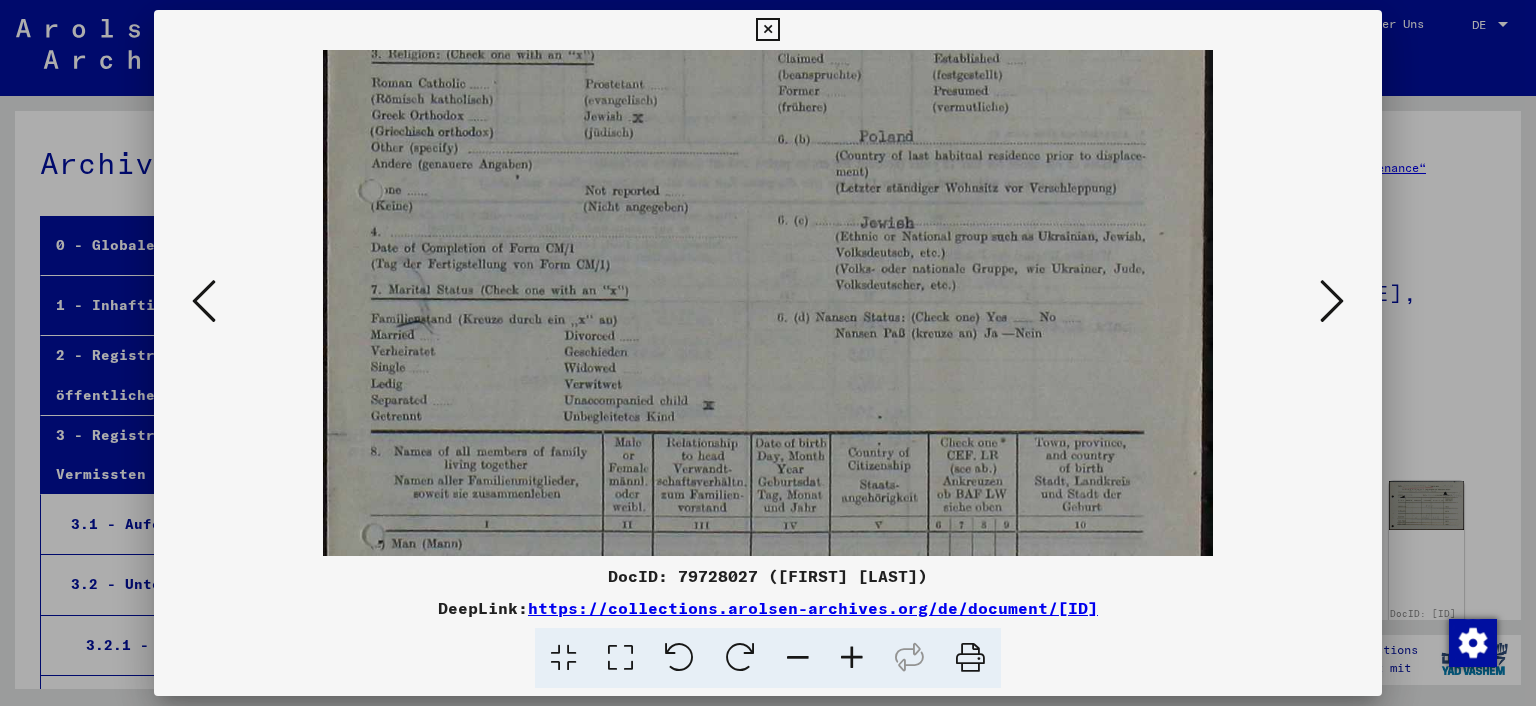 drag, startPoint x: 950, startPoint y: 451, endPoint x: 962, endPoint y: 198, distance: 253.28442 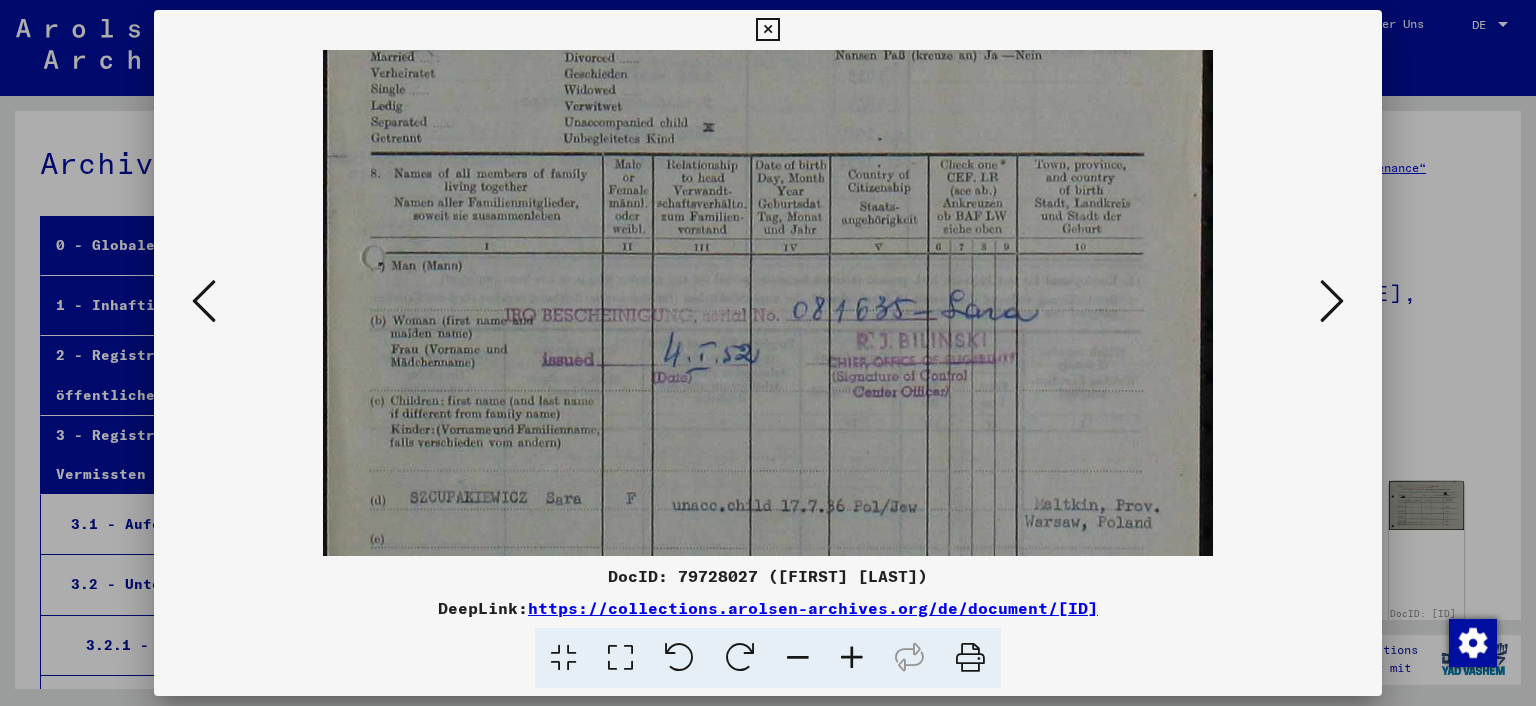 scroll, scrollTop: 661, scrollLeft: 0, axis: vertical 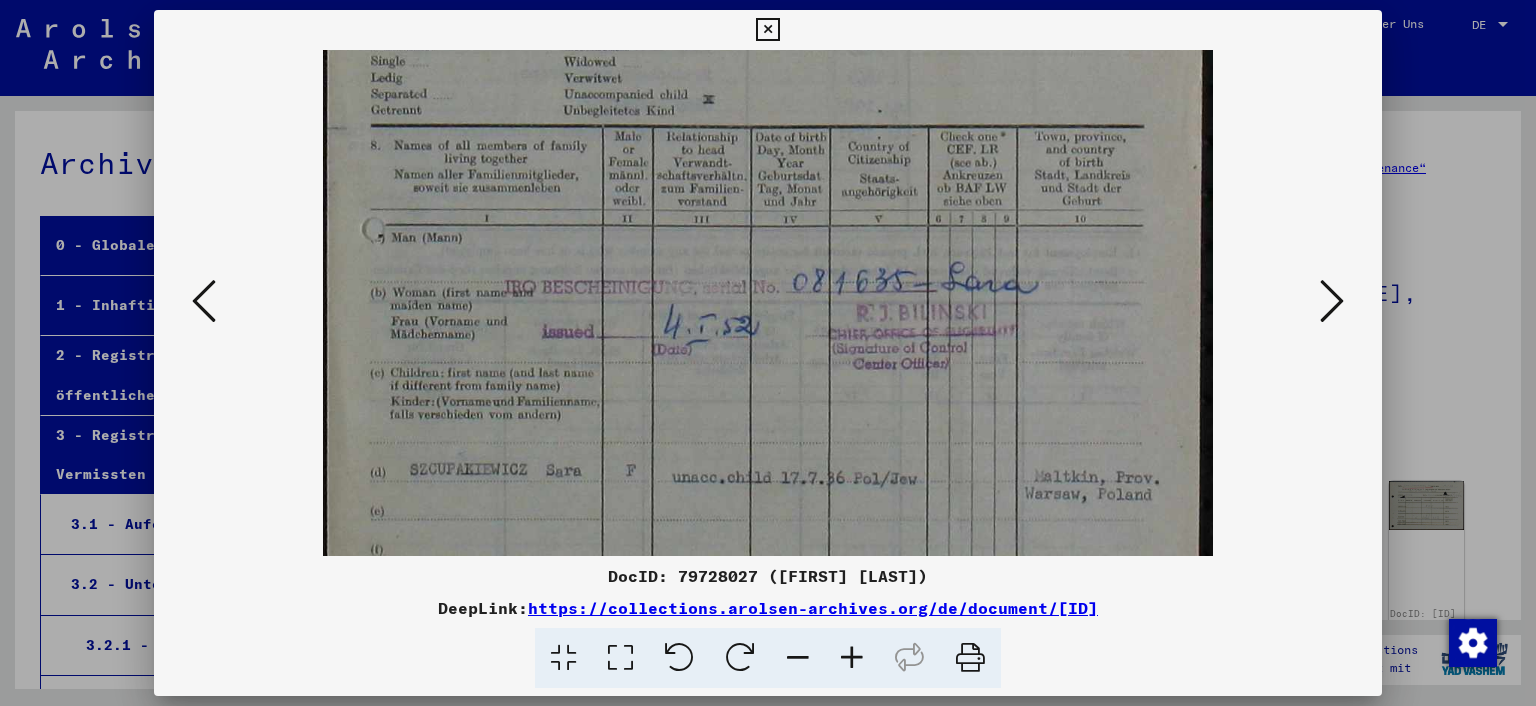drag, startPoint x: 962, startPoint y: 413, endPoint x: 902, endPoint y: 110, distance: 308.88348 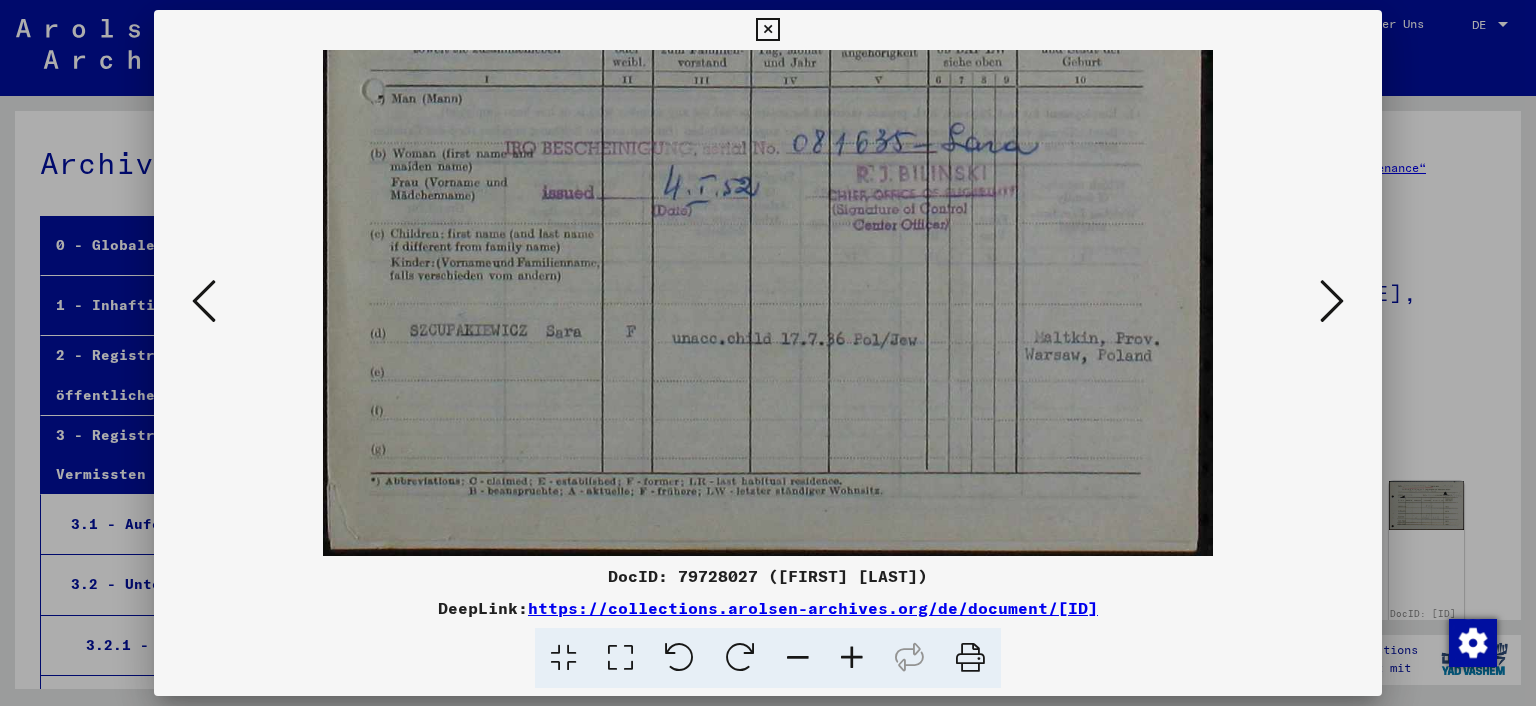 drag, startPoint x: 923, startPoint y: 475, endPoint x: 924, endPoint y: 78, distance: 397.00125 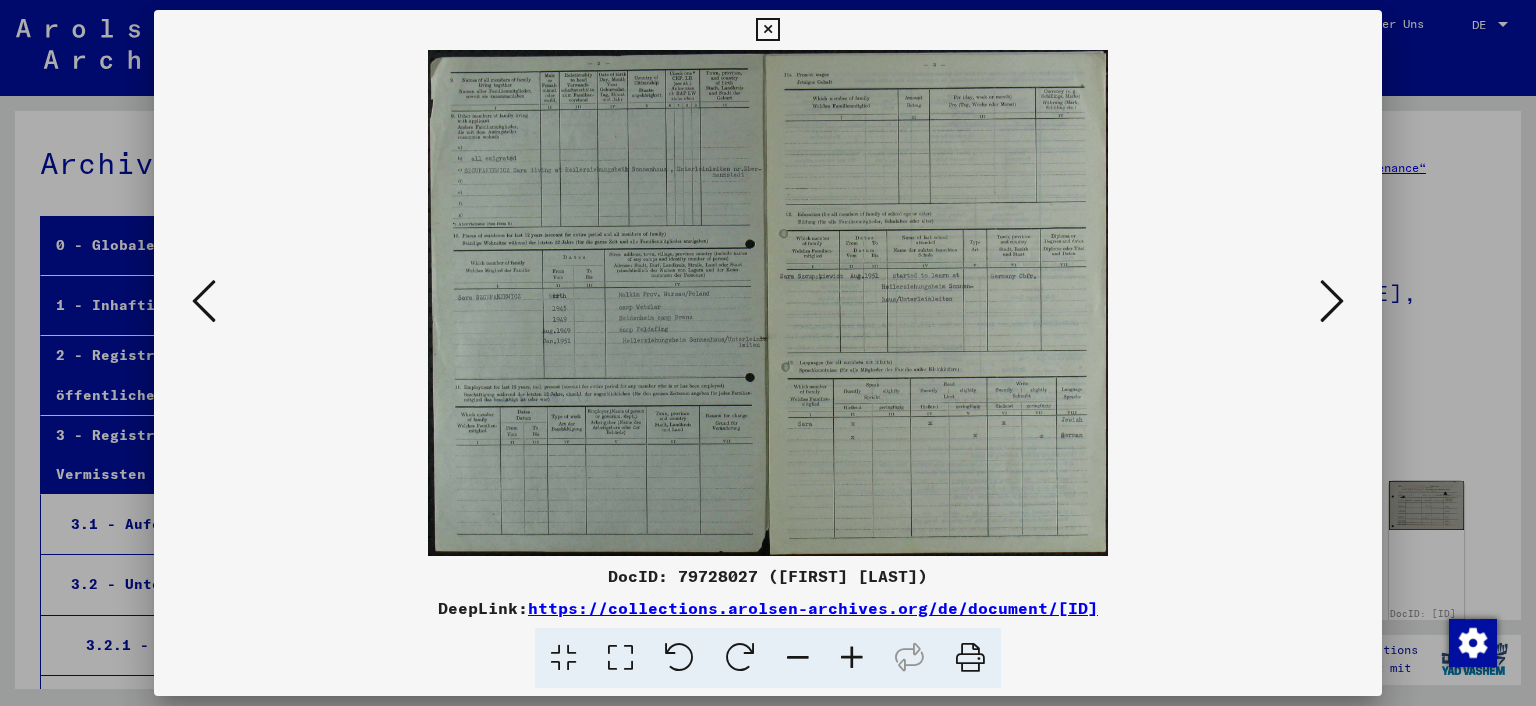 scroll, scrollTop: 0, scrollLeft: 0, axis: both 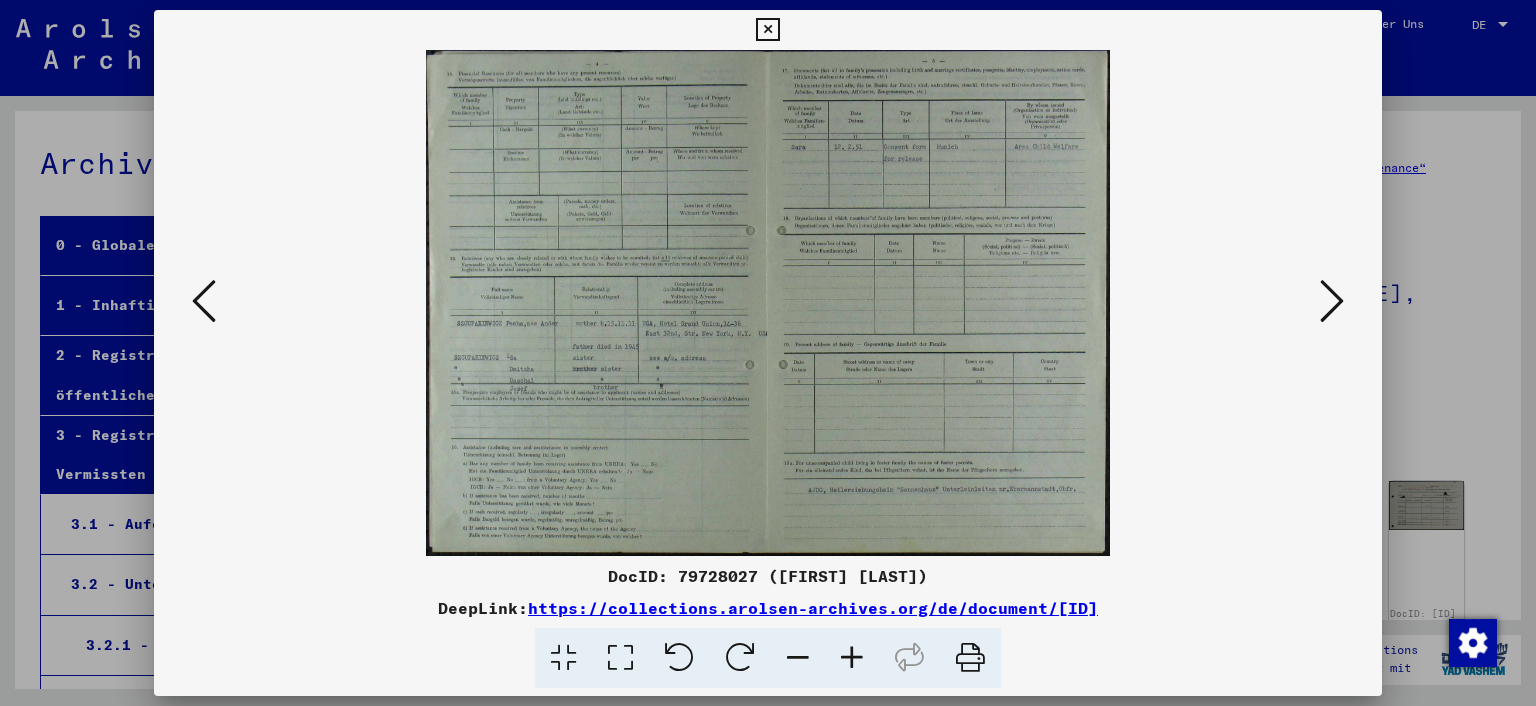 click at bounding box center (852, 658) 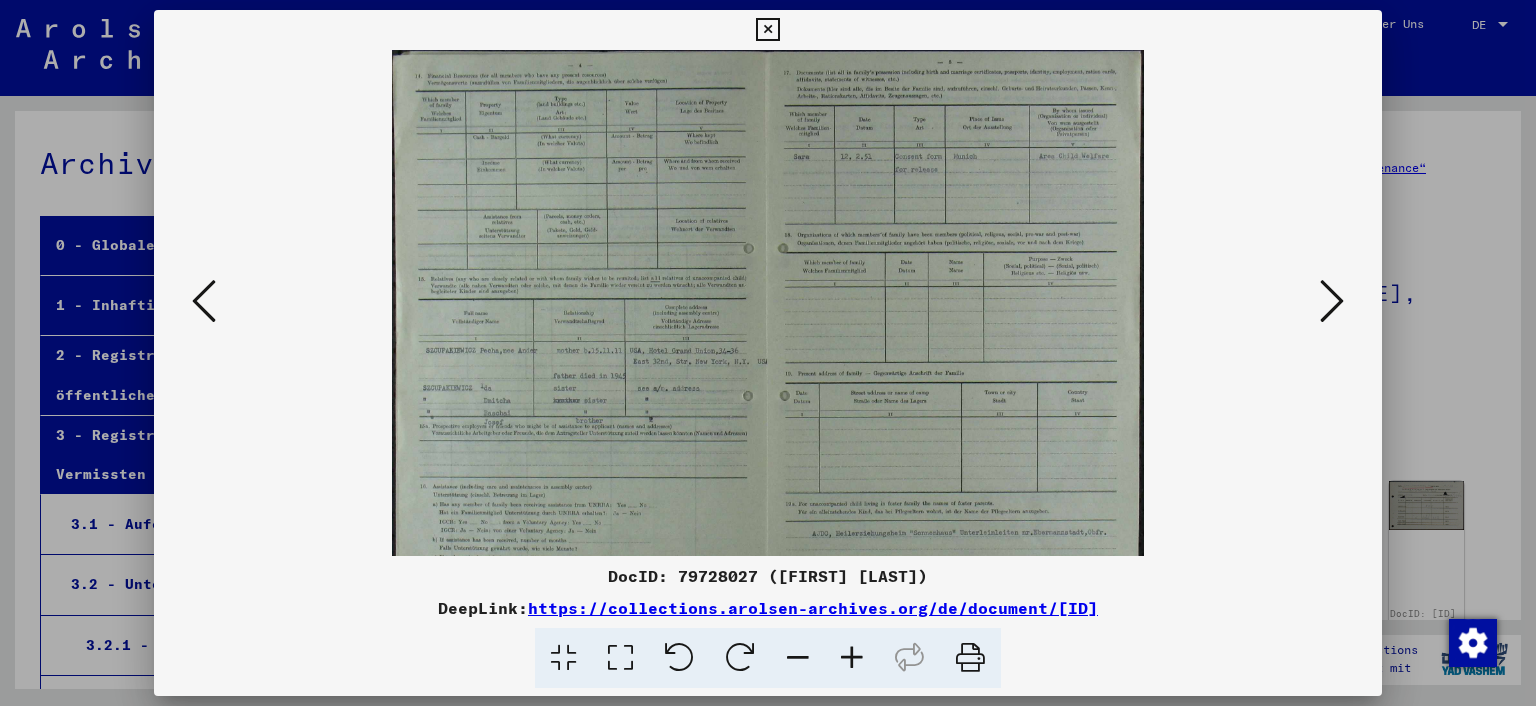 click at bounding box center (852, 658) 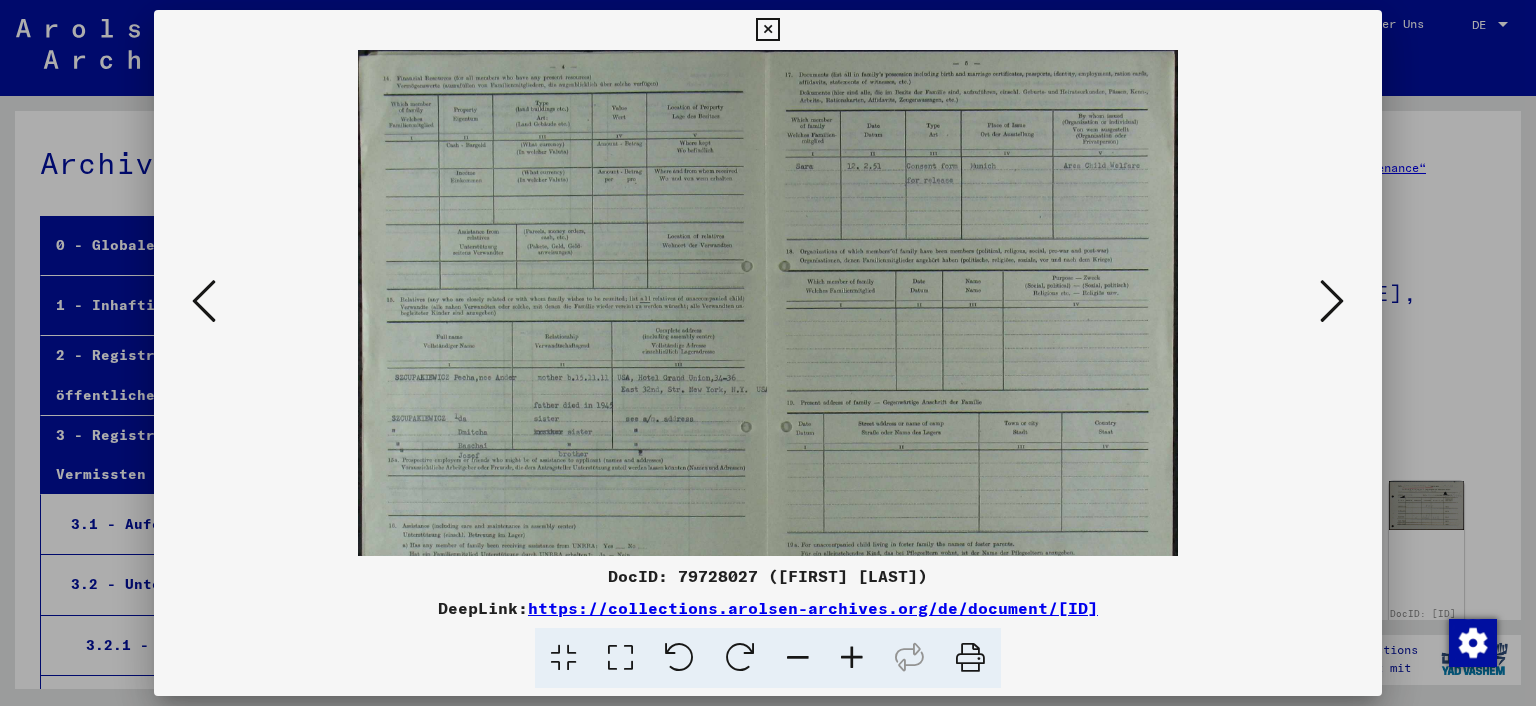 click at bounding box center [852, 658] 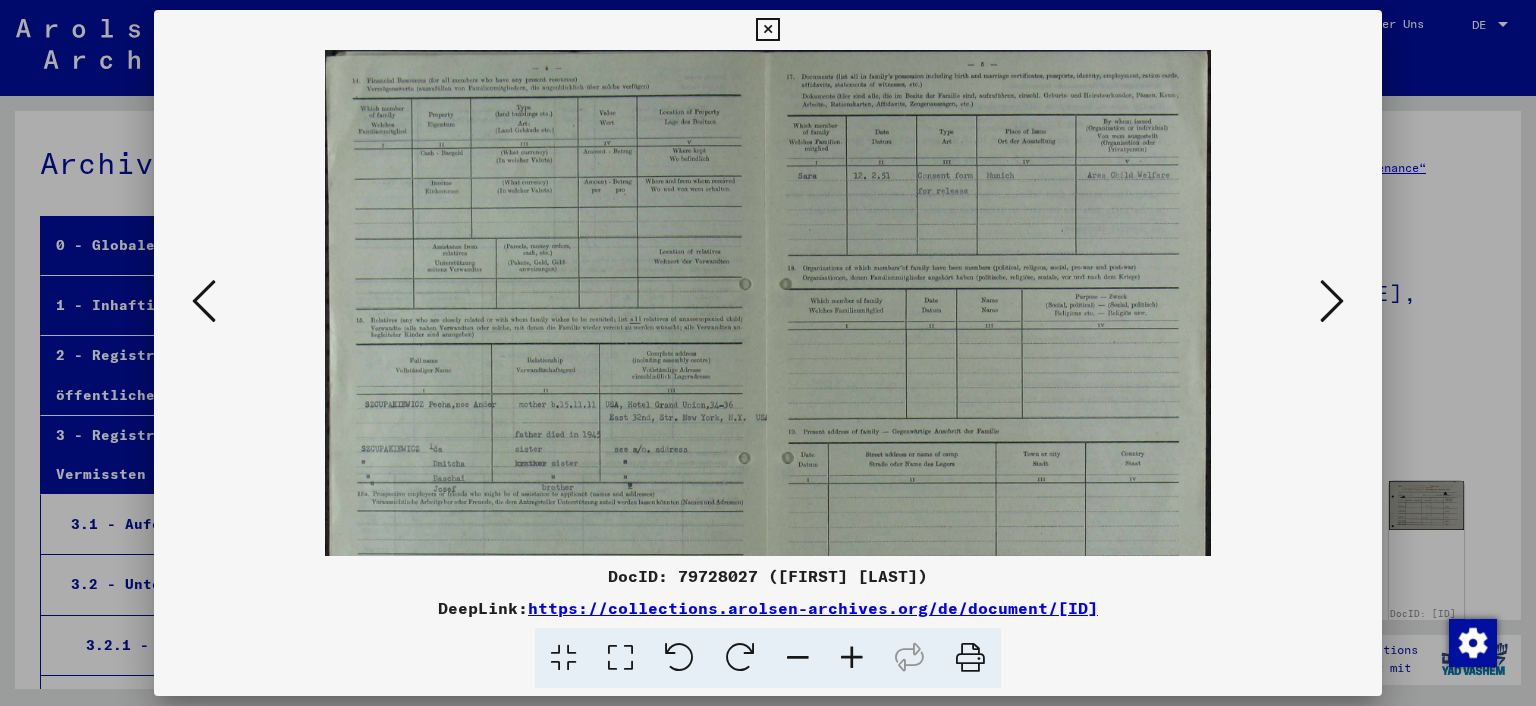 click at bounding box center [852, 658] 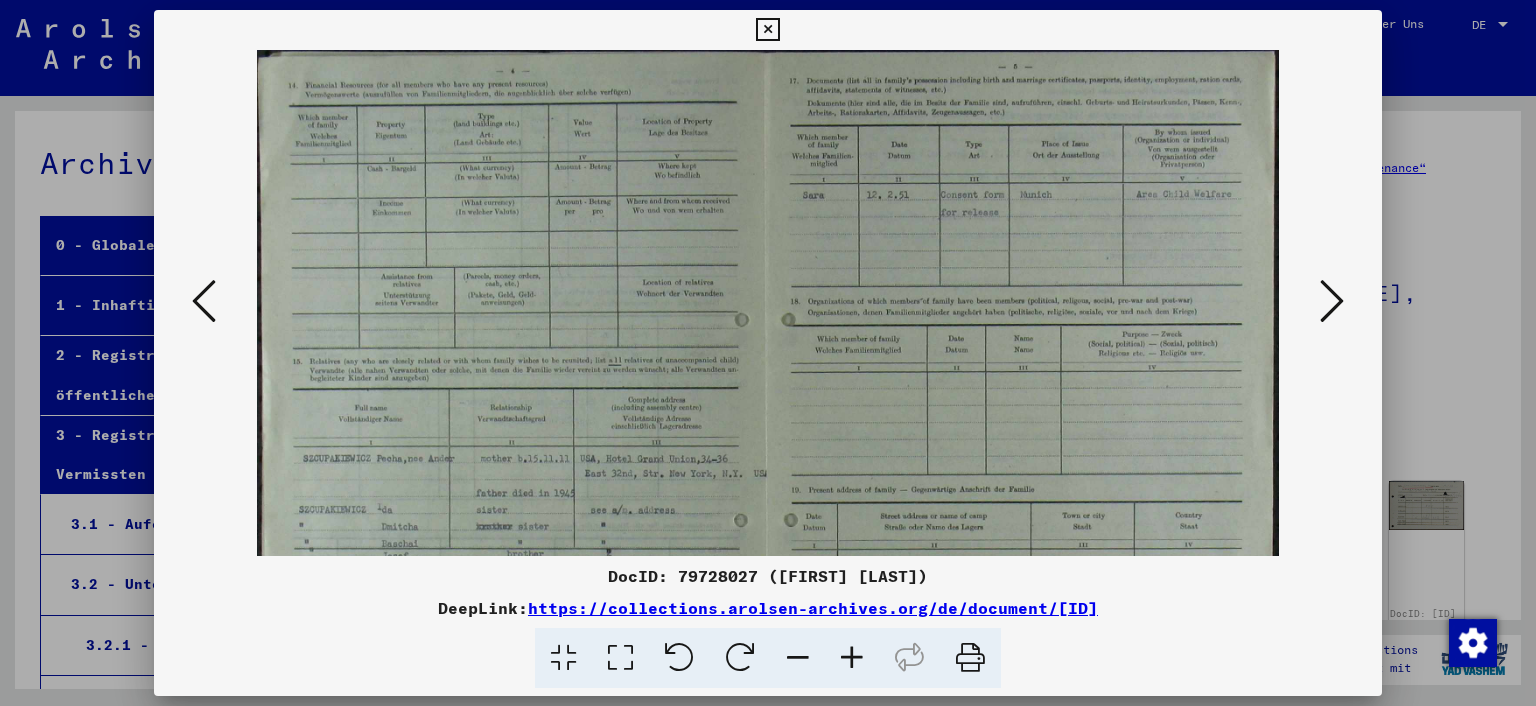 click at bounding box center [852, 658] 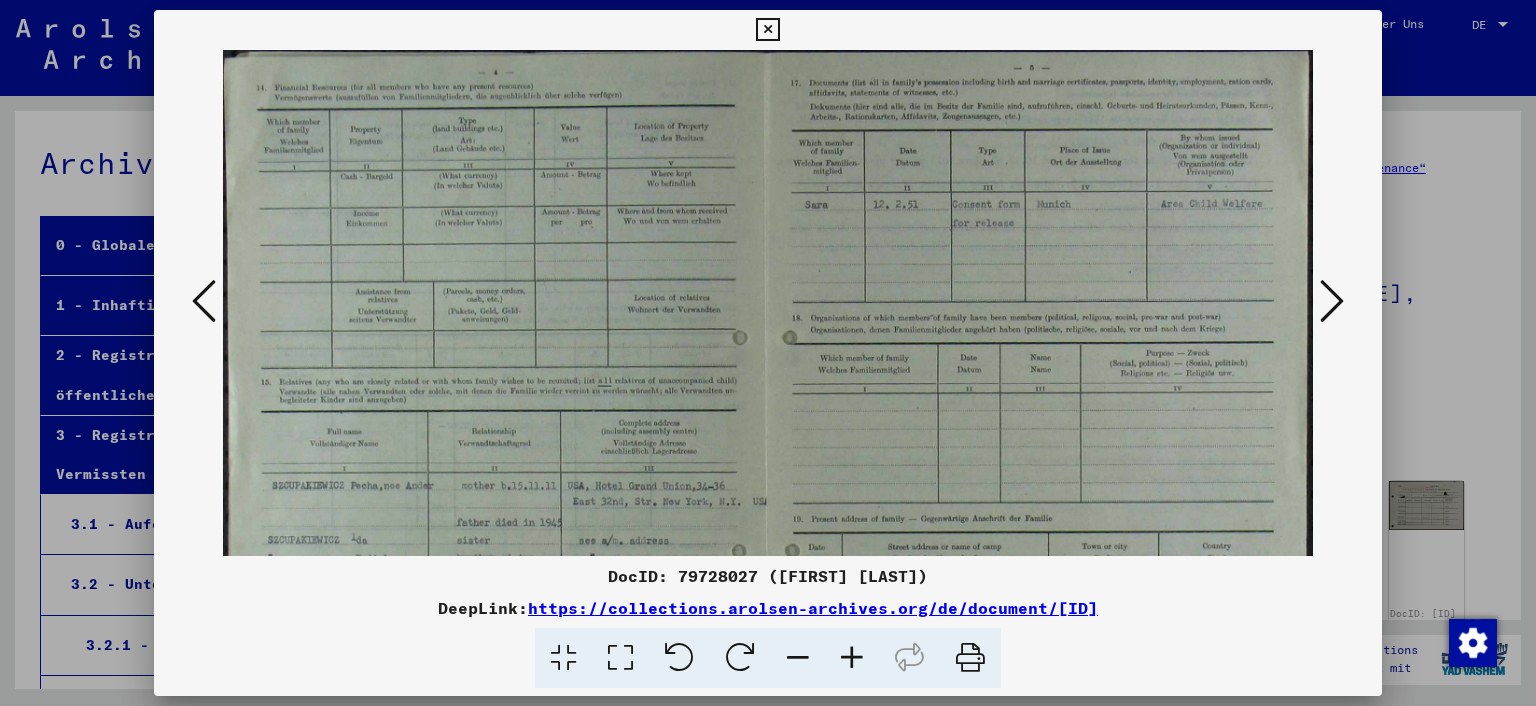 click at bounding box center (852, 658) 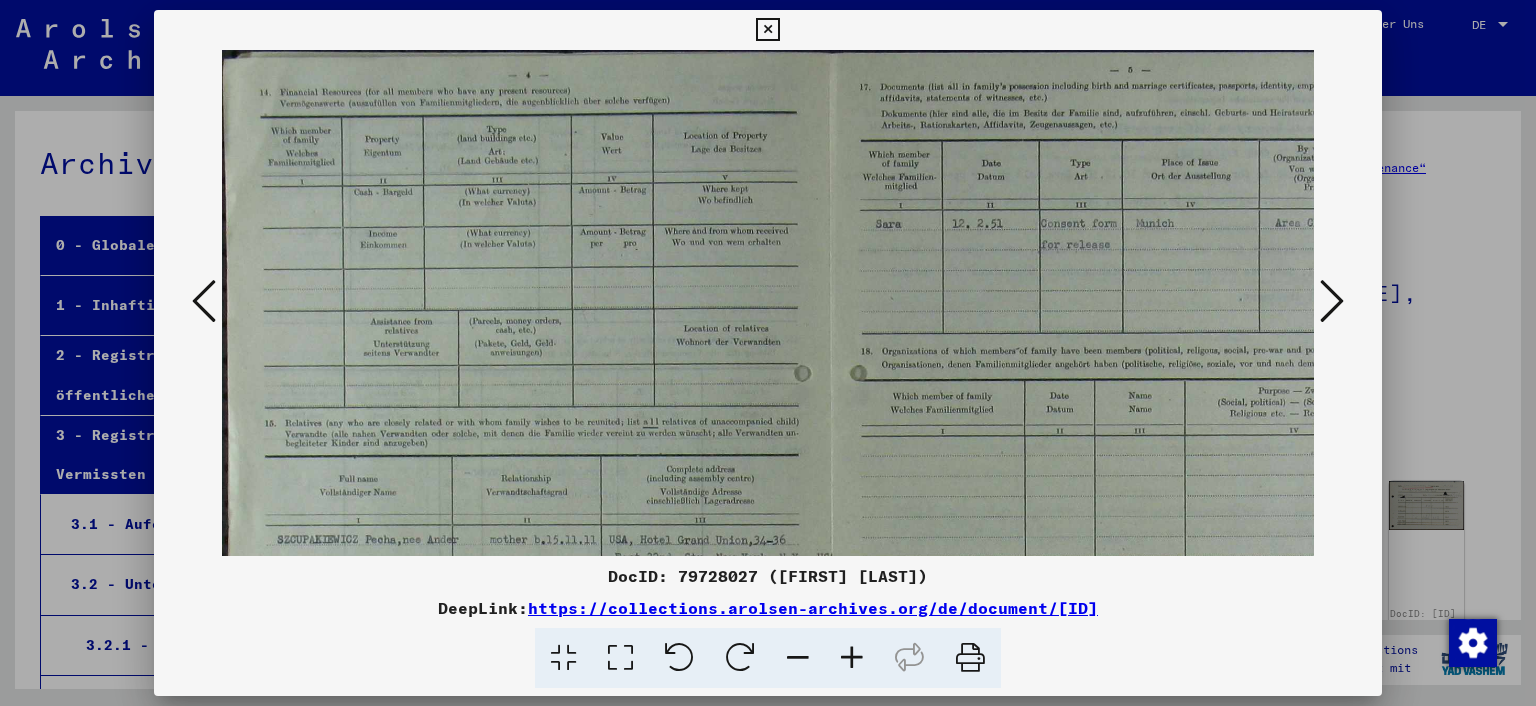click at bounding box center (852, 658) 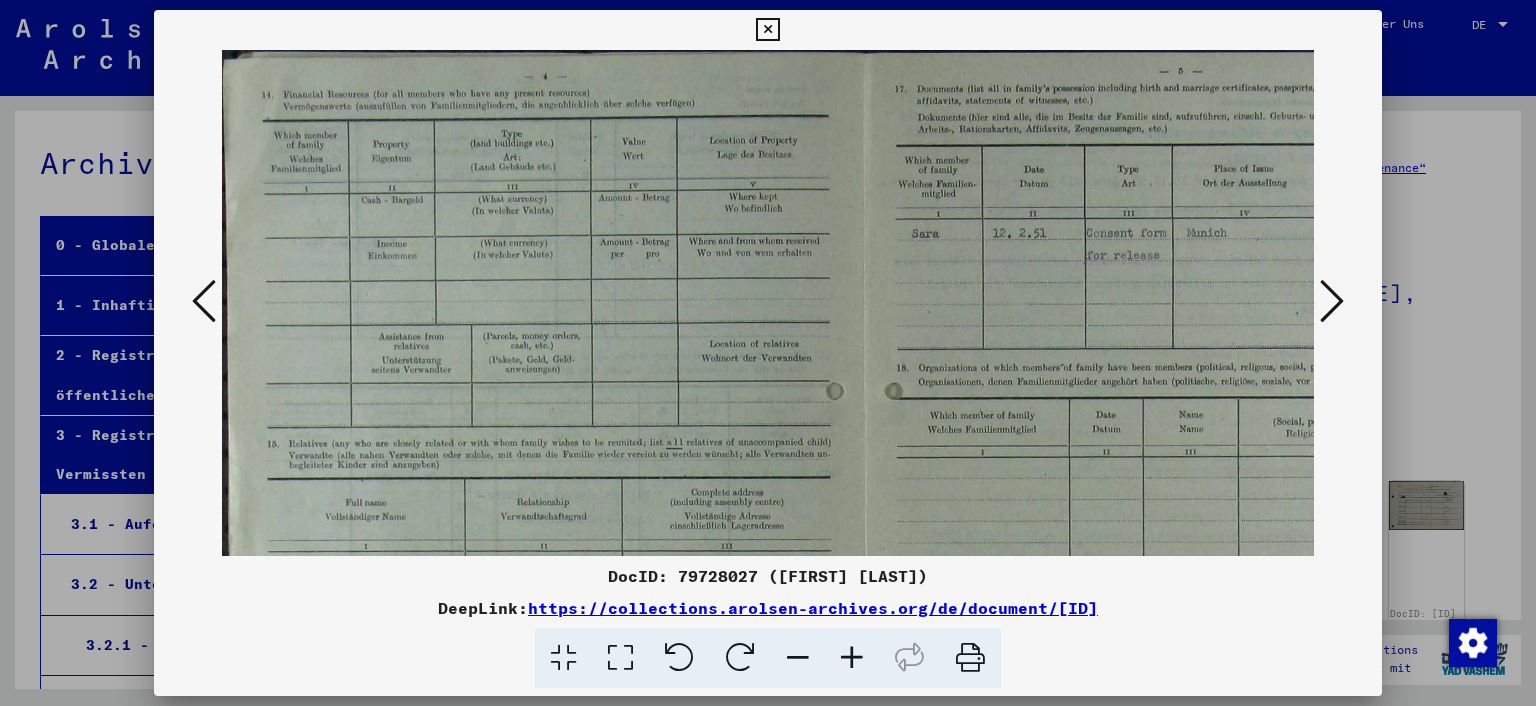 click at bounding box center (852, 658) 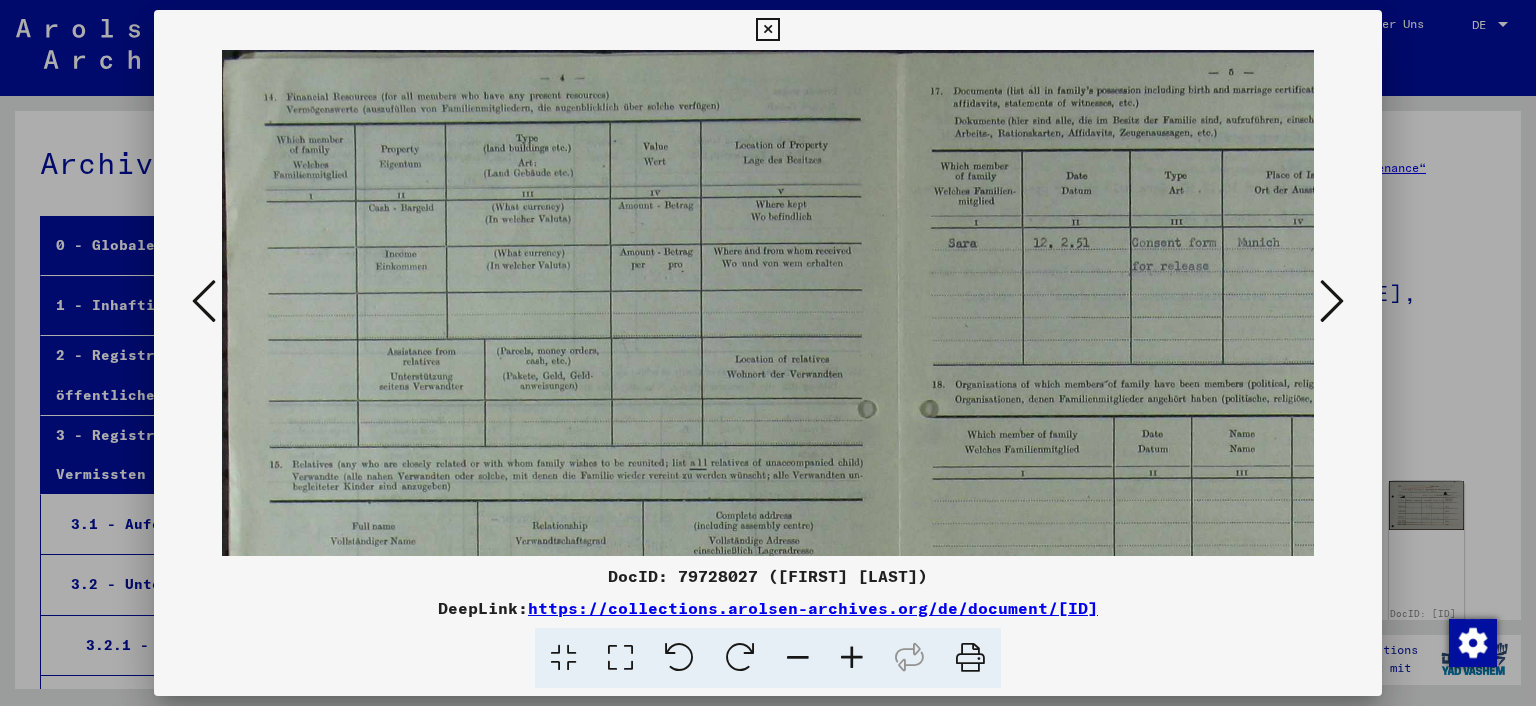 click at bounding box center [852, 658] 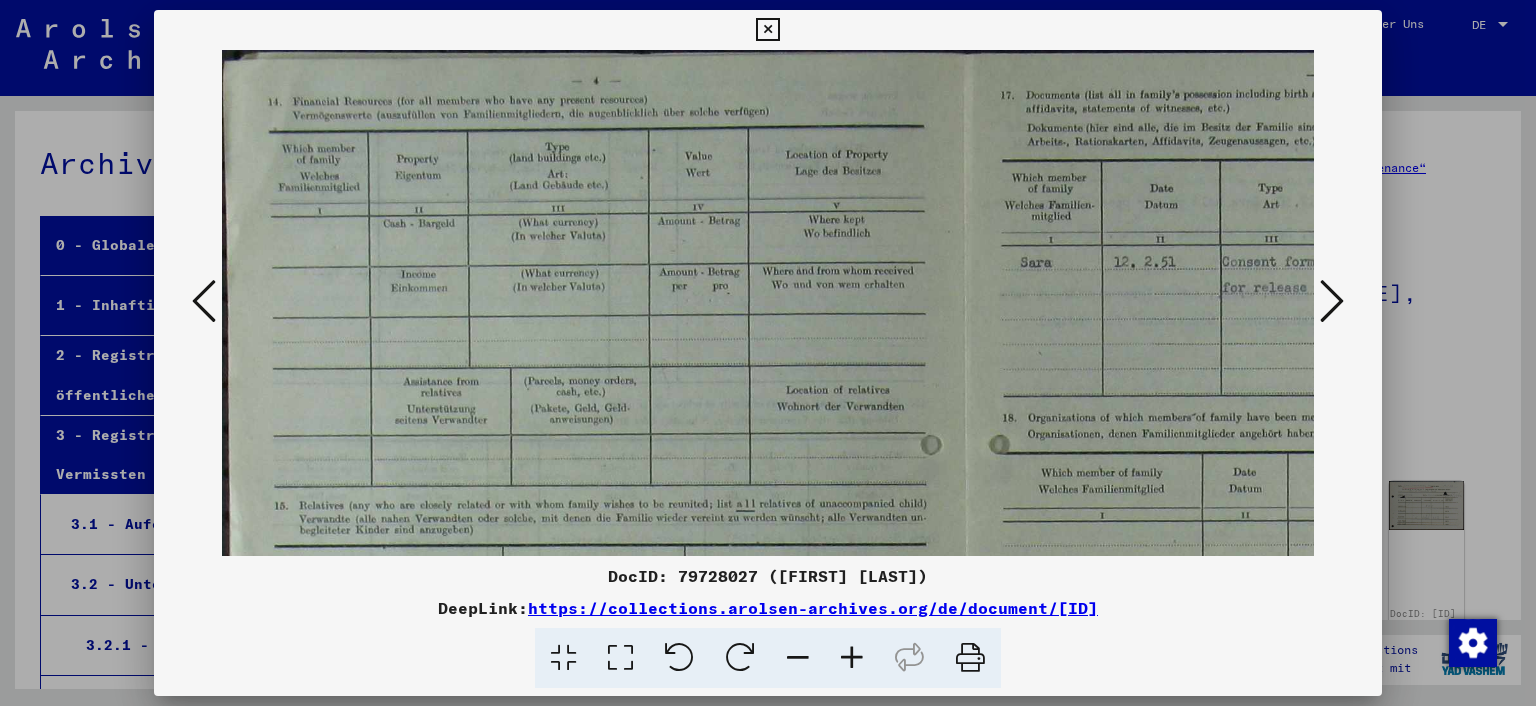 click at bounding box center [852, 658] 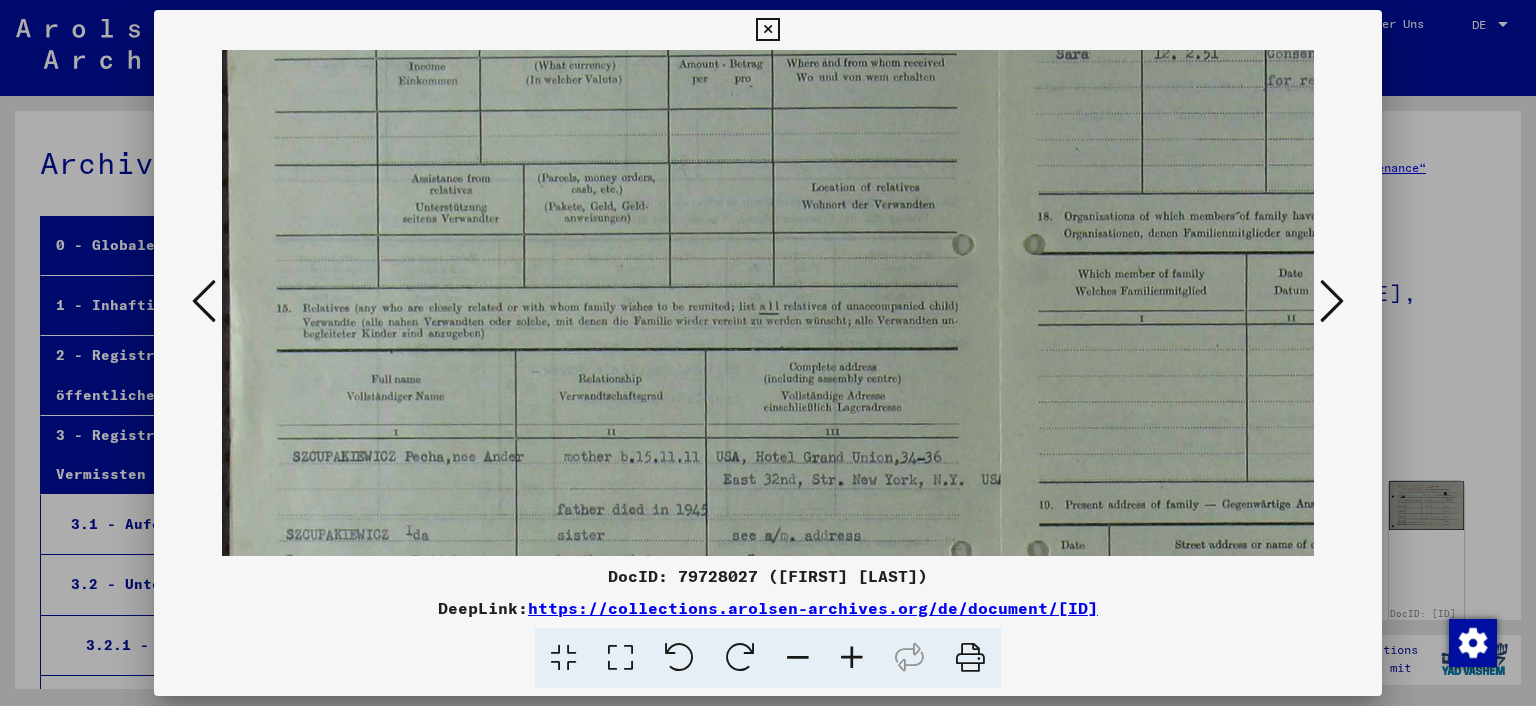 scroll, scrollTop: 271, scrollLeft: 0, axis: vertical 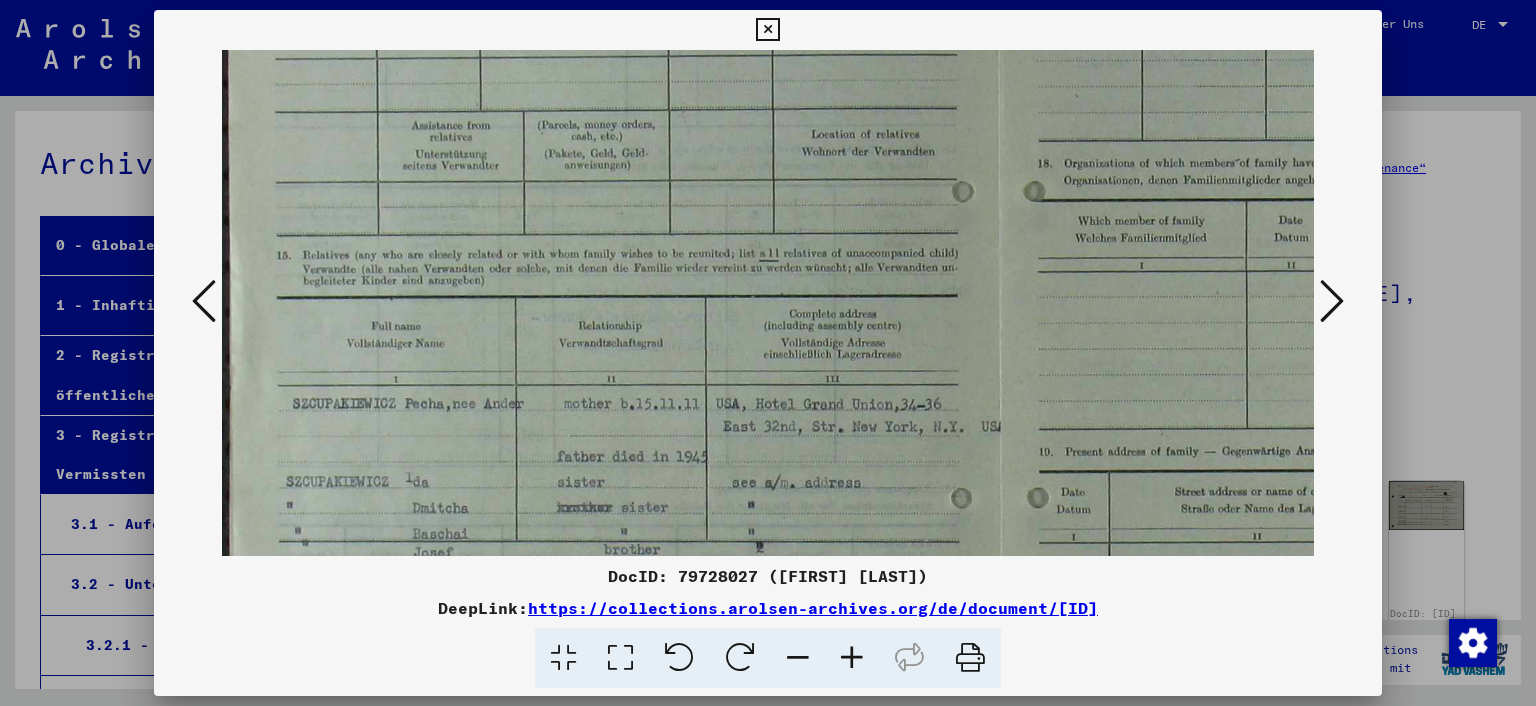 drag, startPoint x: 766, startPoint y: 439, endPoint x: 802, endPoint y: 168, distance: 273.38068 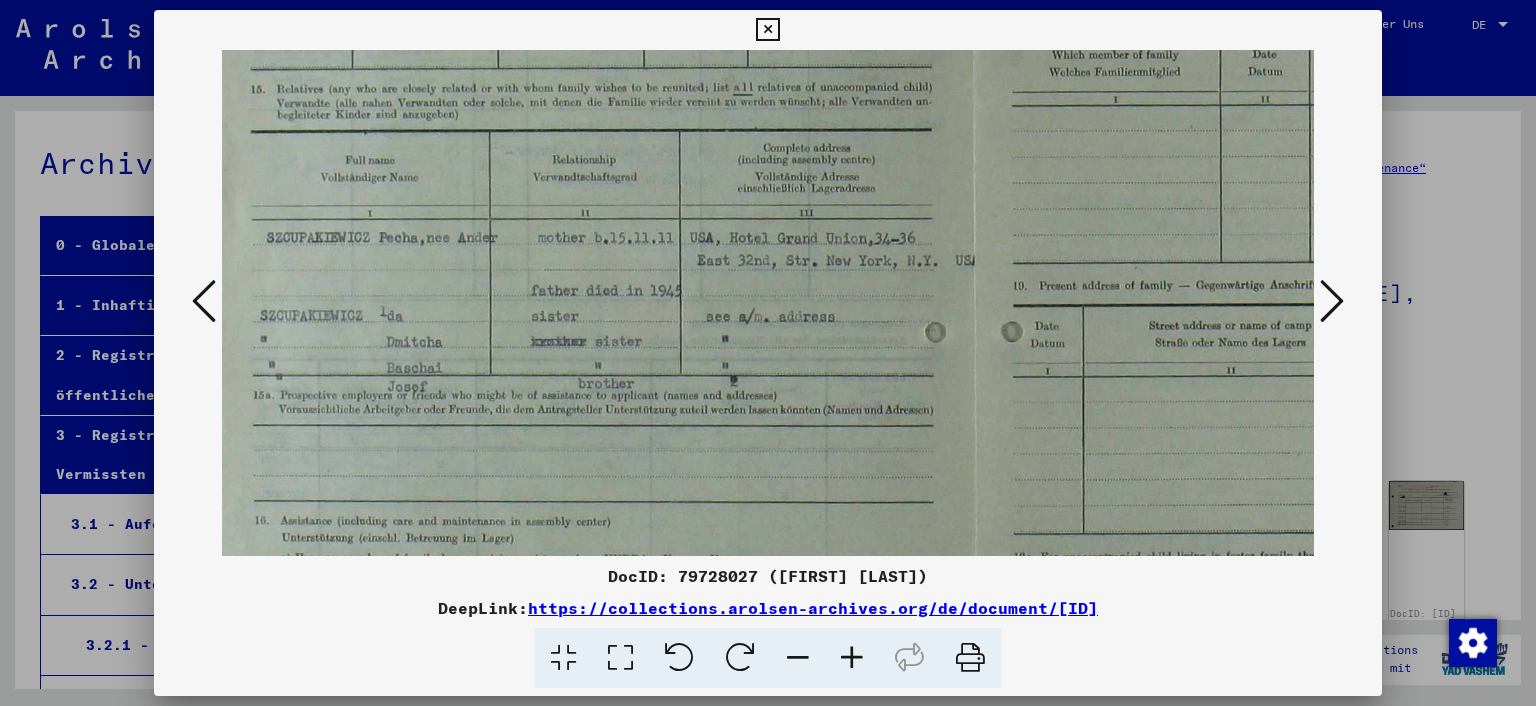scroll, scrollTop: 445, scrollLeft: 0, axis: vertical 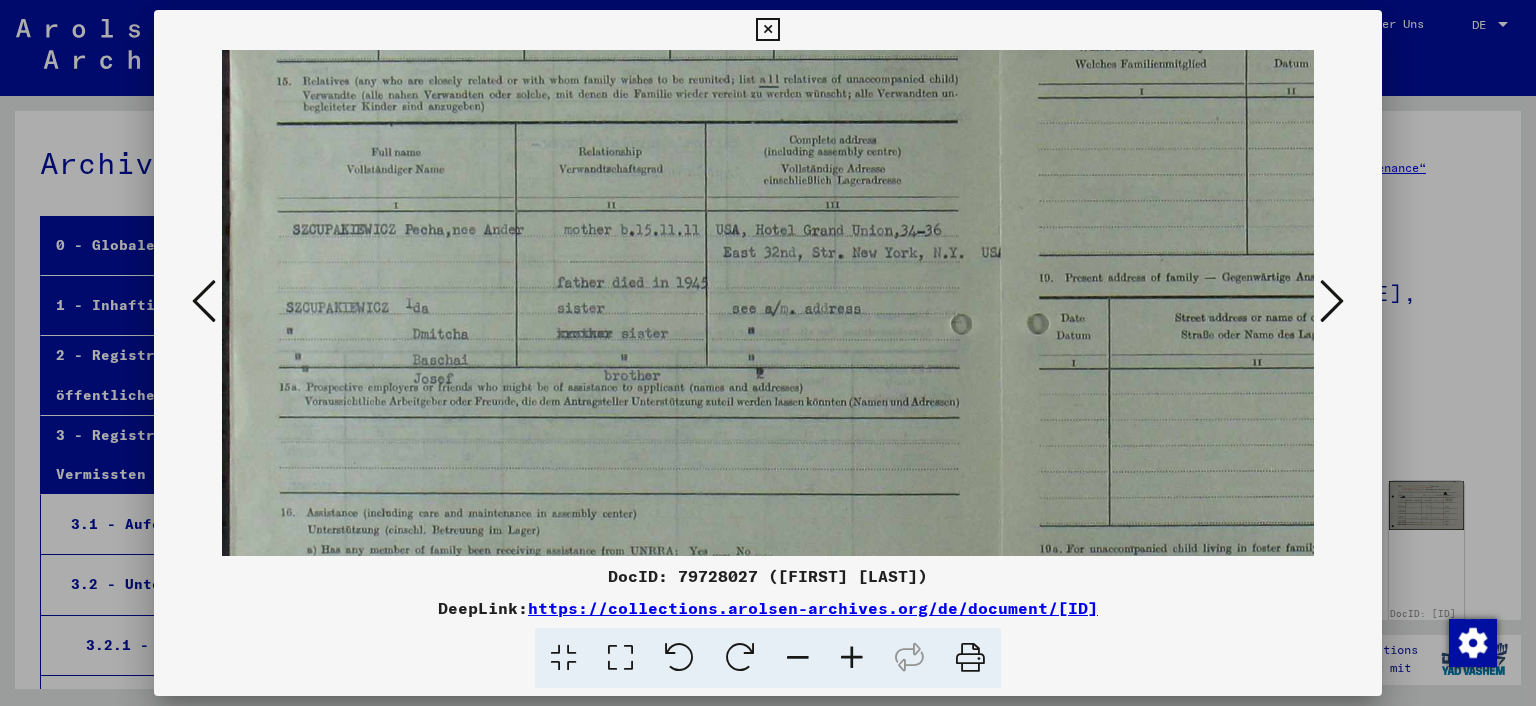 drag, startPoint x: 966, startPoint y: 468, endPoint x: 978, endPoint y: 294, distance: 174.4133 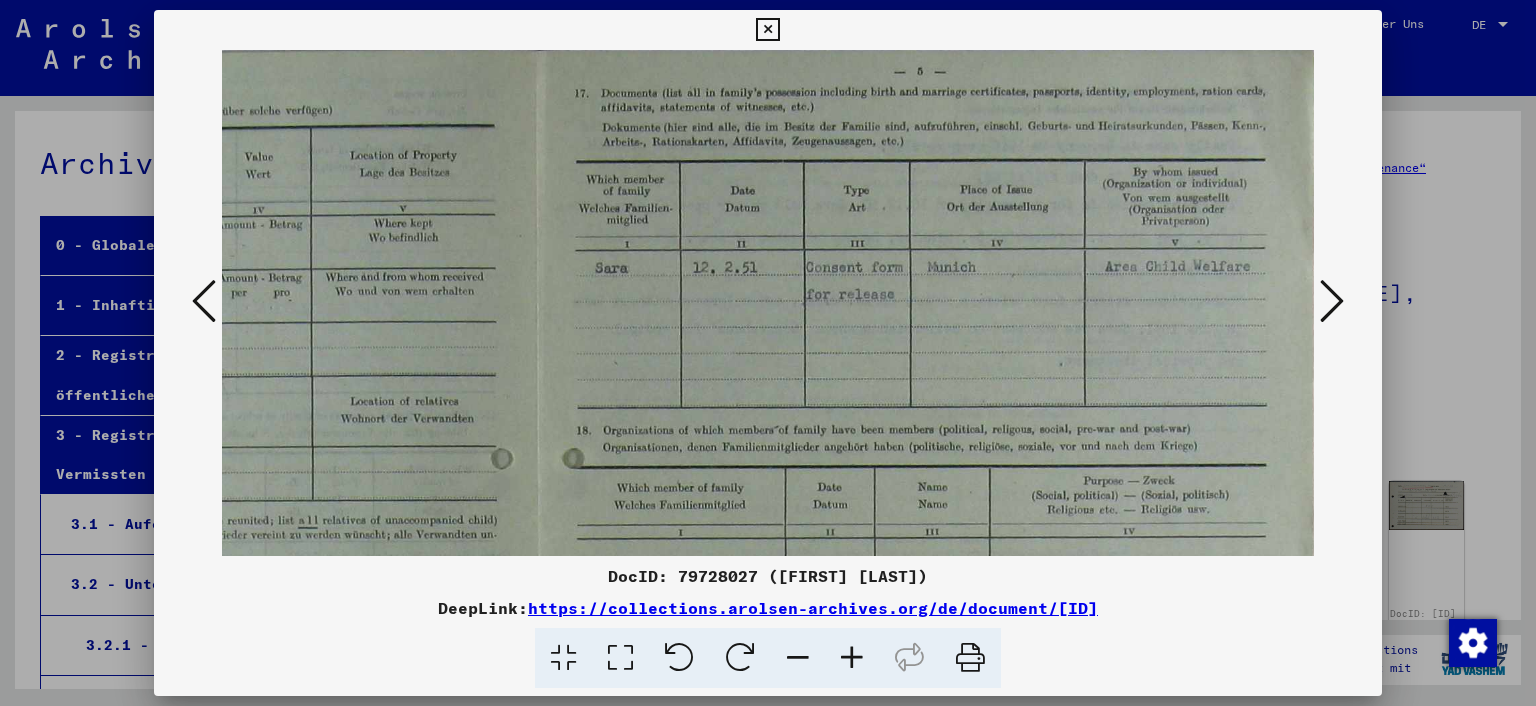 scroll, scrollTop: 3, scrollLeft: 461, axis: both 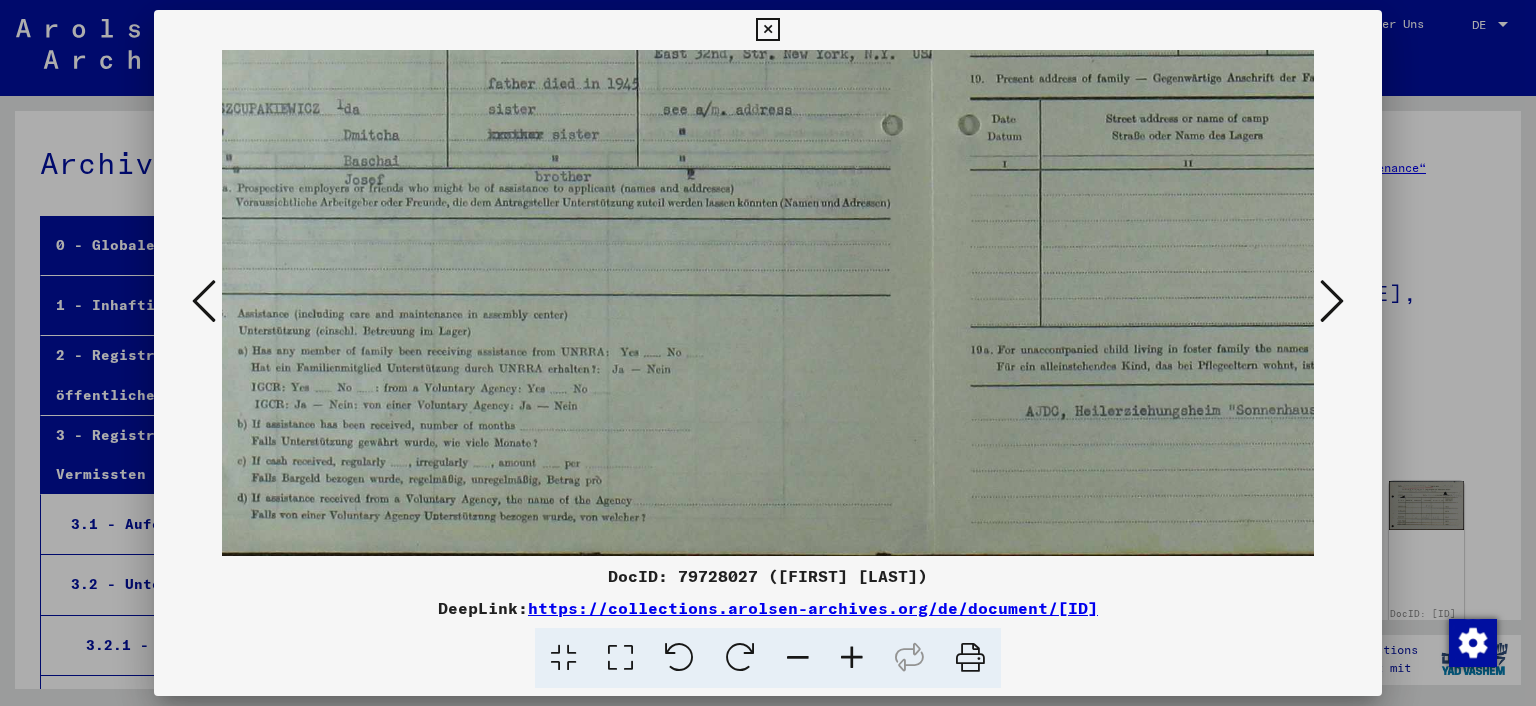 drag, startPoint x: 921, startPoint y: 324, endPoint x: 888, endPoint y: 238, distance: 92.11406 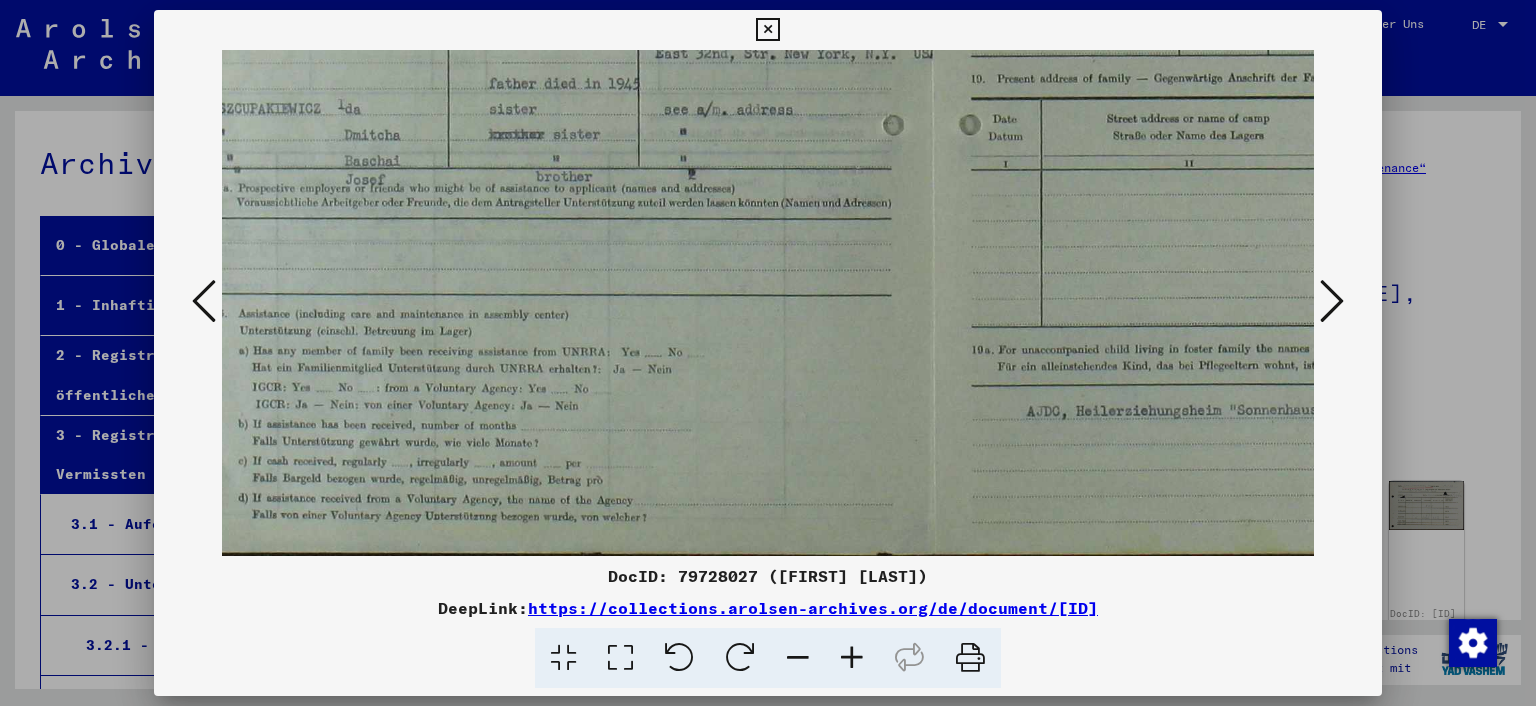 click at bounding box center (1332, 301) 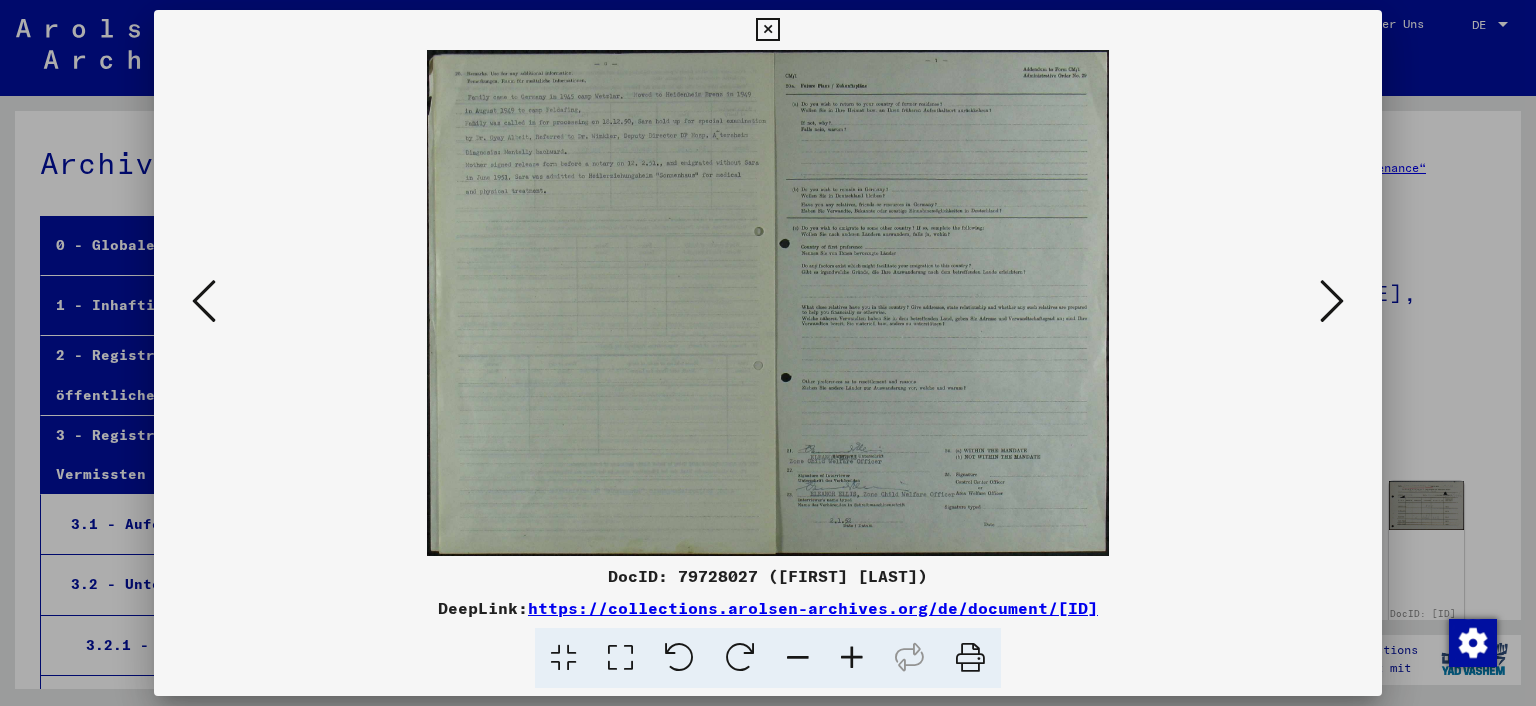scroll, scrollTop: 0, scrollLeft: 0, axis: both 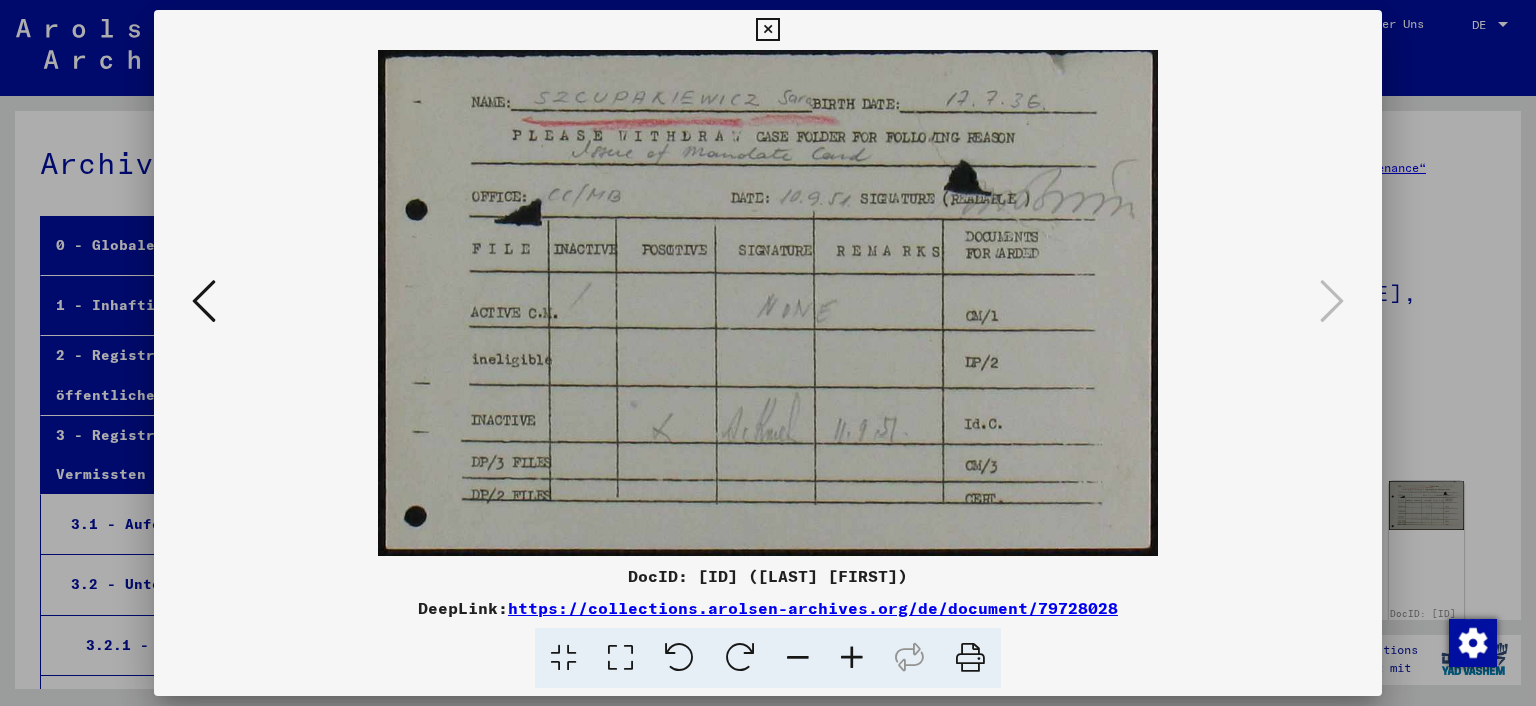 click at bounding box center (204, 301) 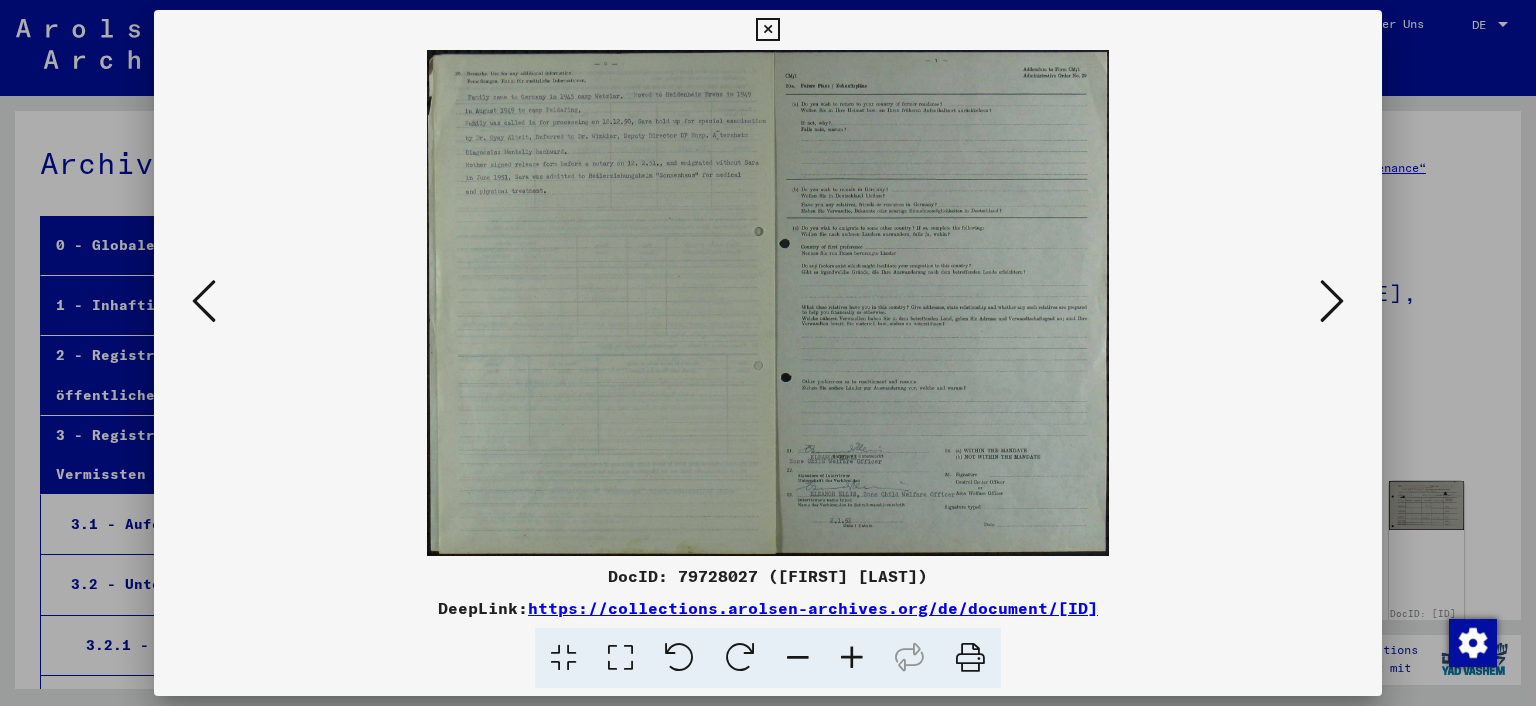 drag, startPoint x: 835, startPoint y: 654, endPoint x: 851, endPoint y: 653, distance: 16.03122 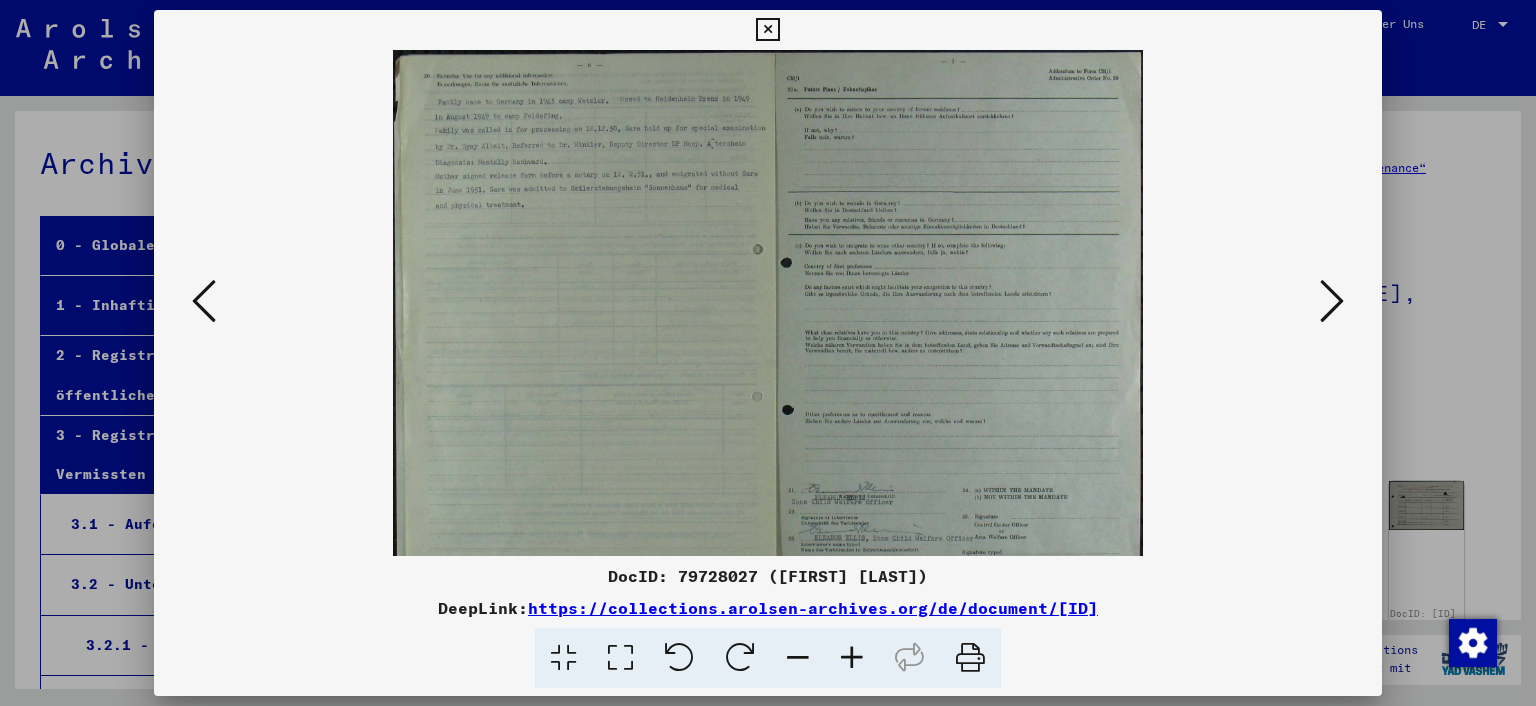 click at bounding box center [852, 658] 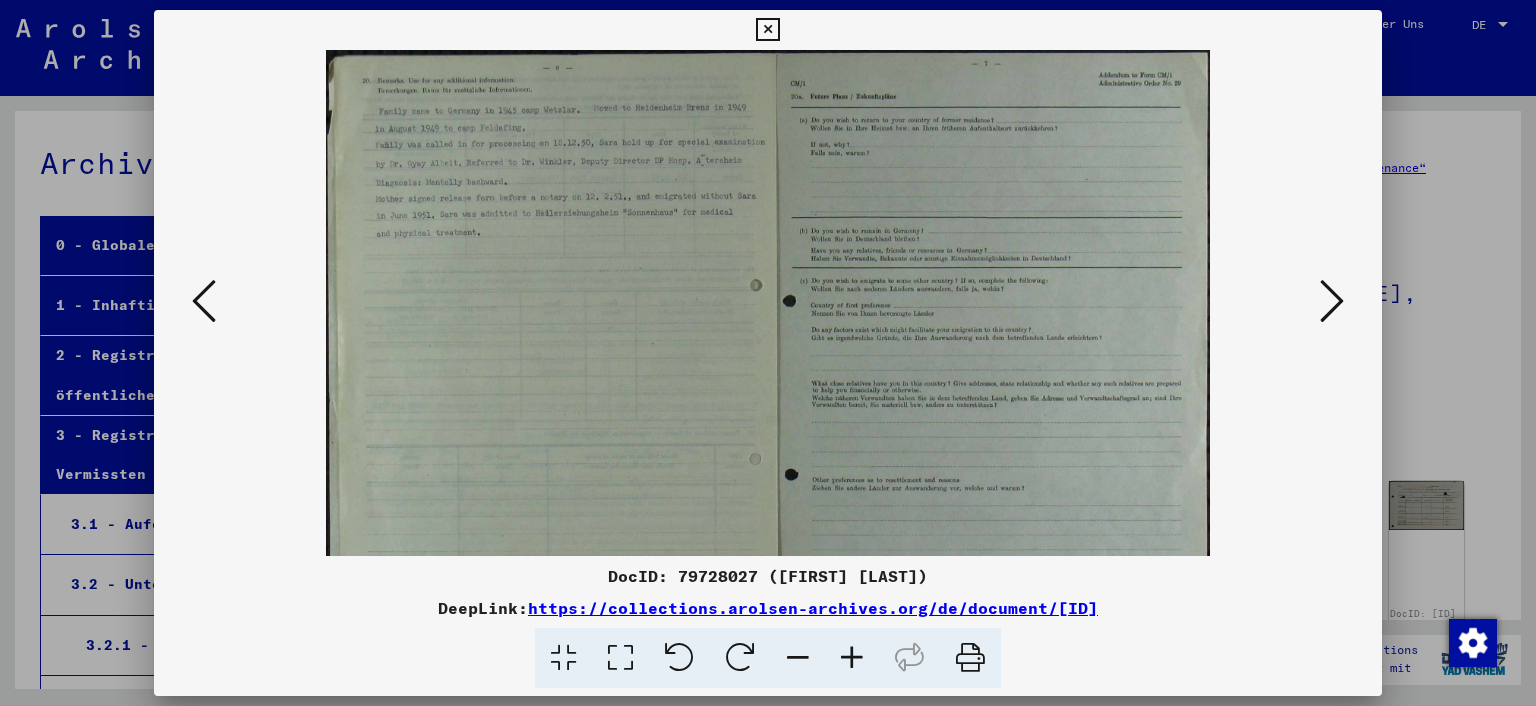 click at bounding box center (852, 658) 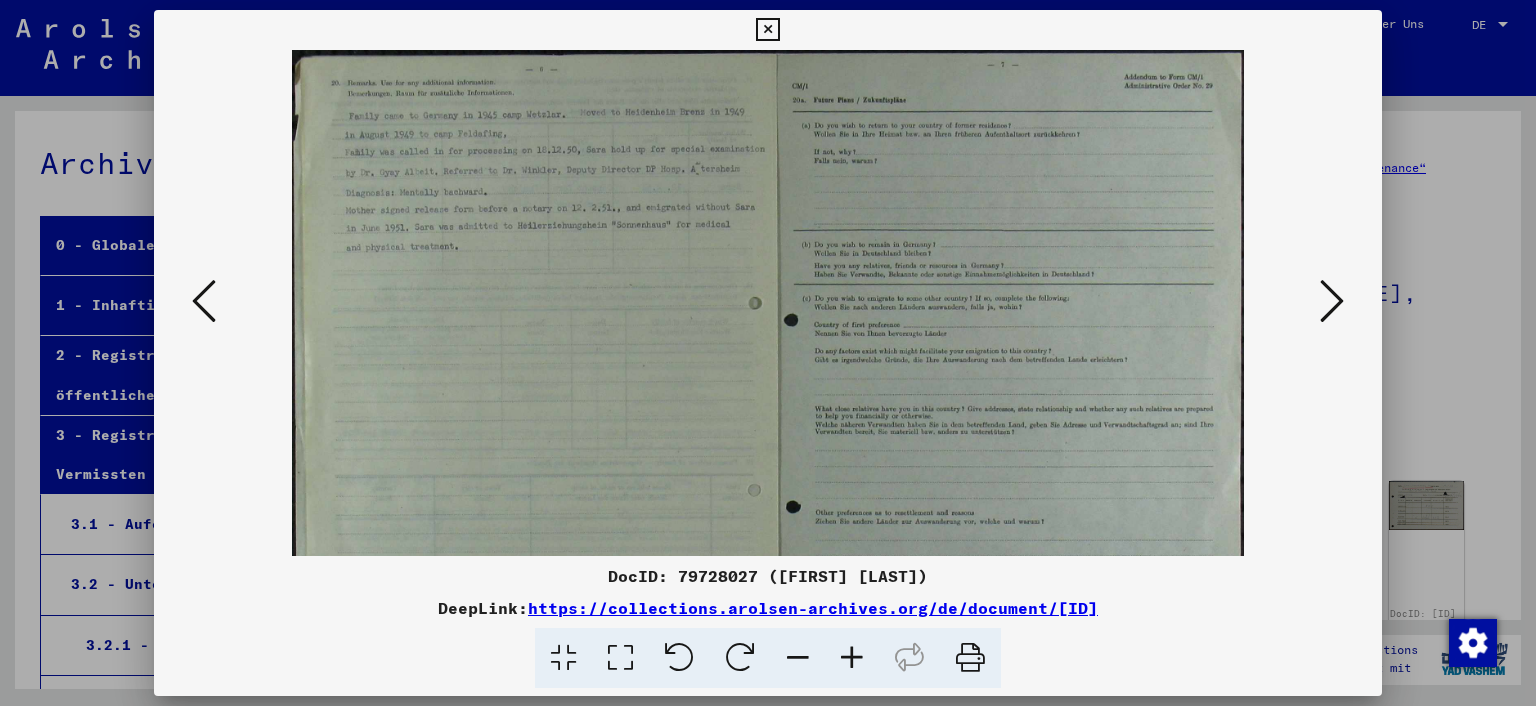 click at bounding box center [852, 658] 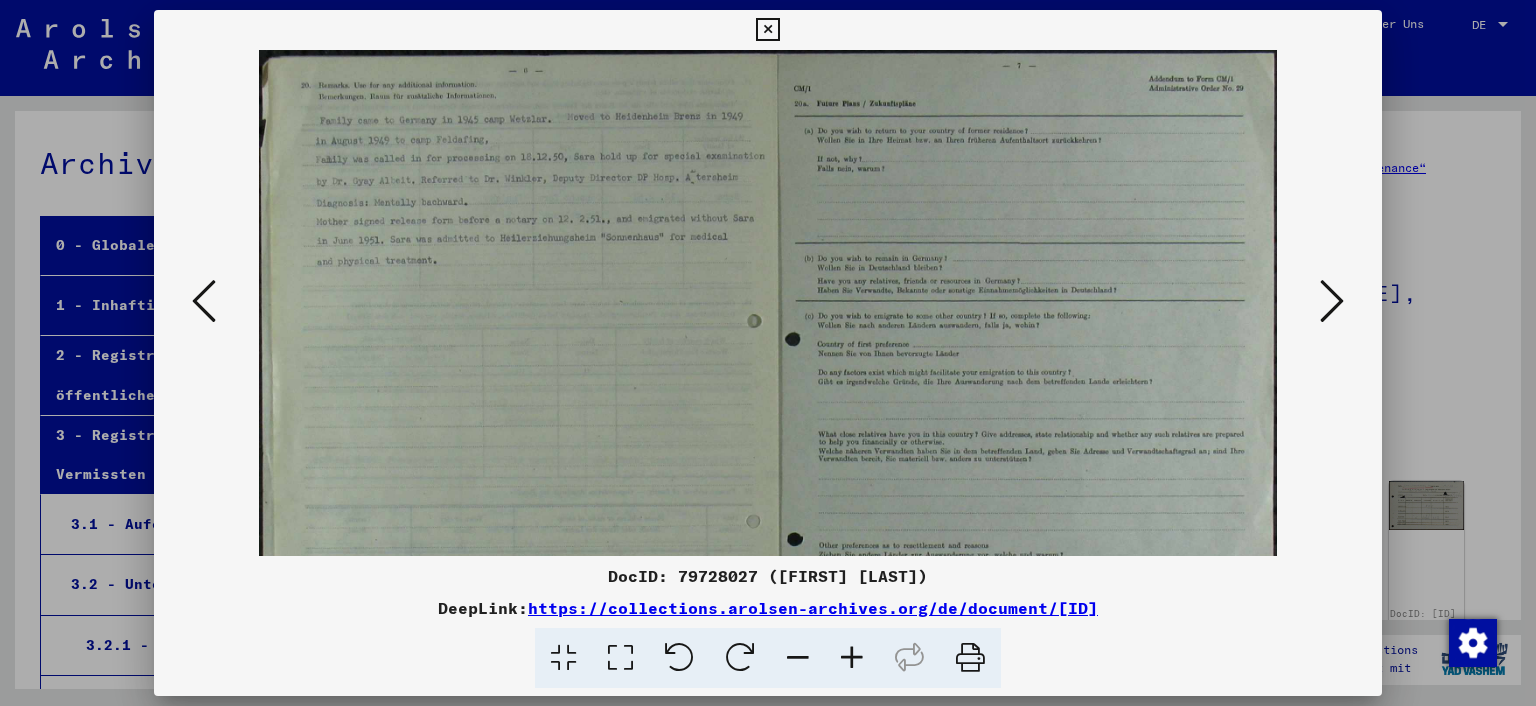 click at bounding box center [852, 658] 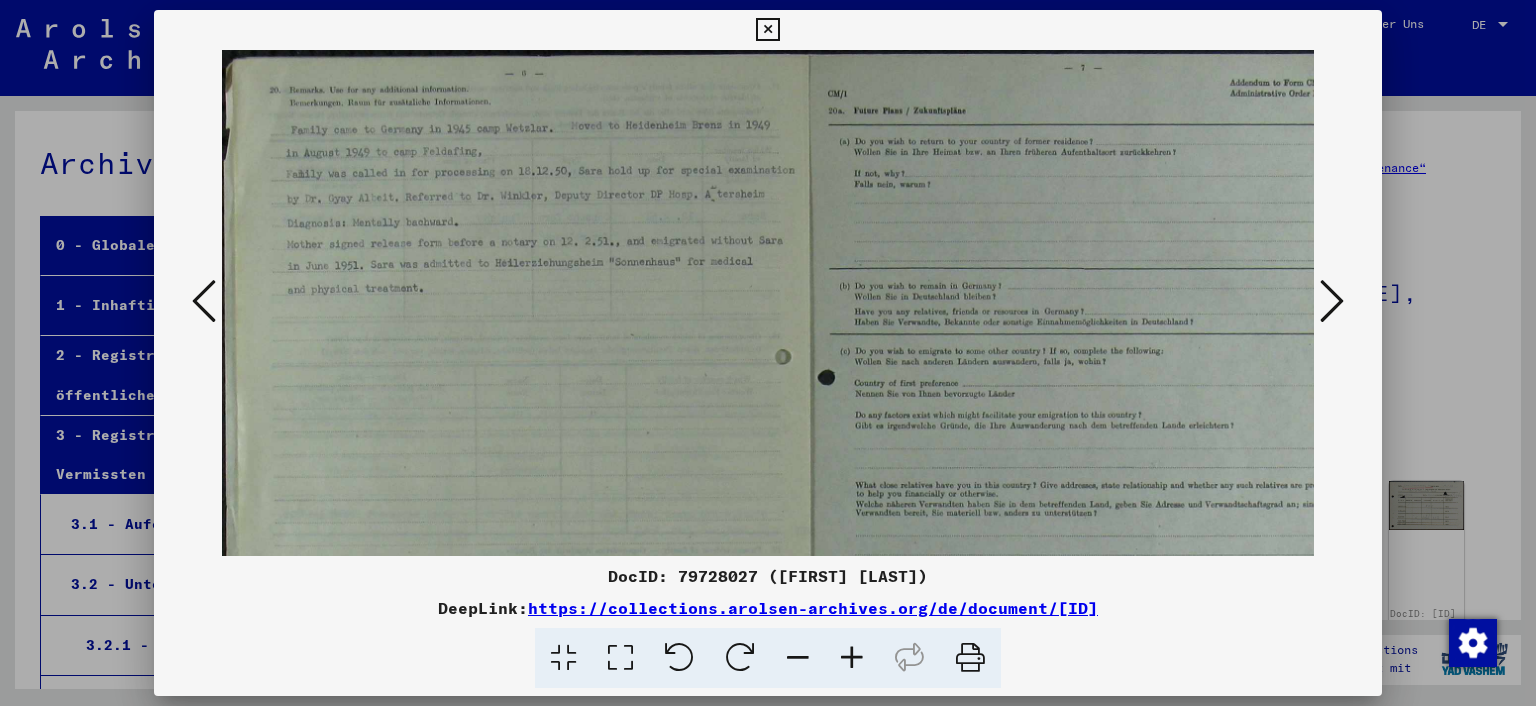 click at bounding box center [852, 658] 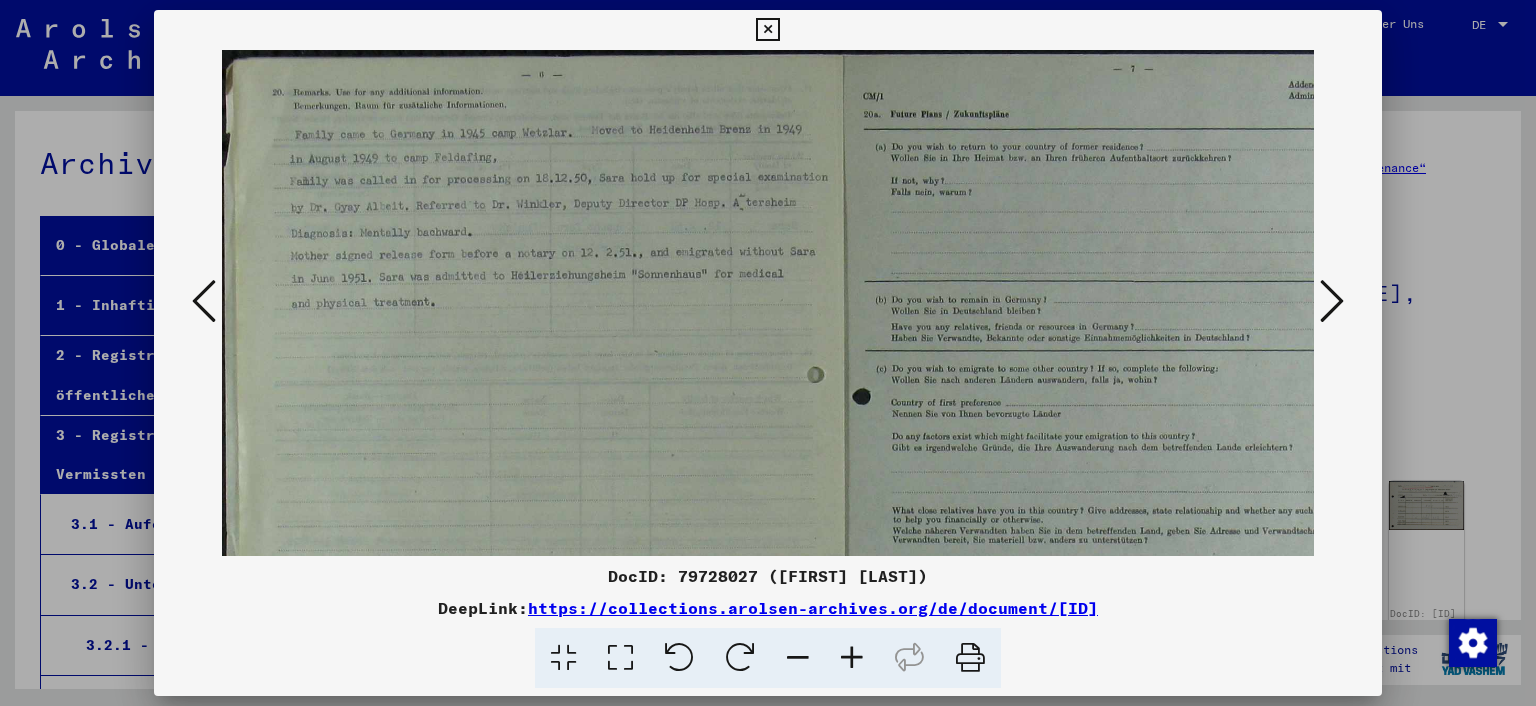 click at bounding box center [852, 658] 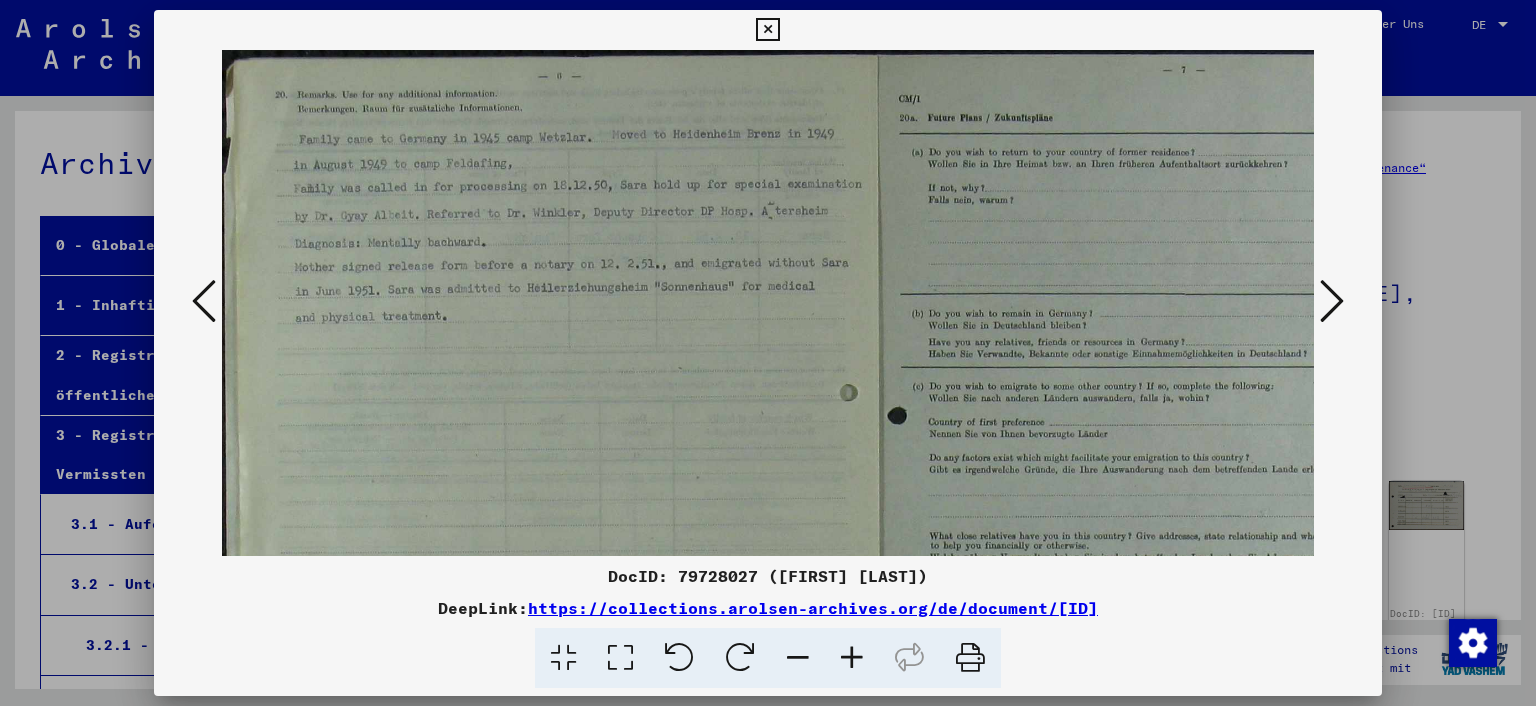 click at bounding box center (852, 658) 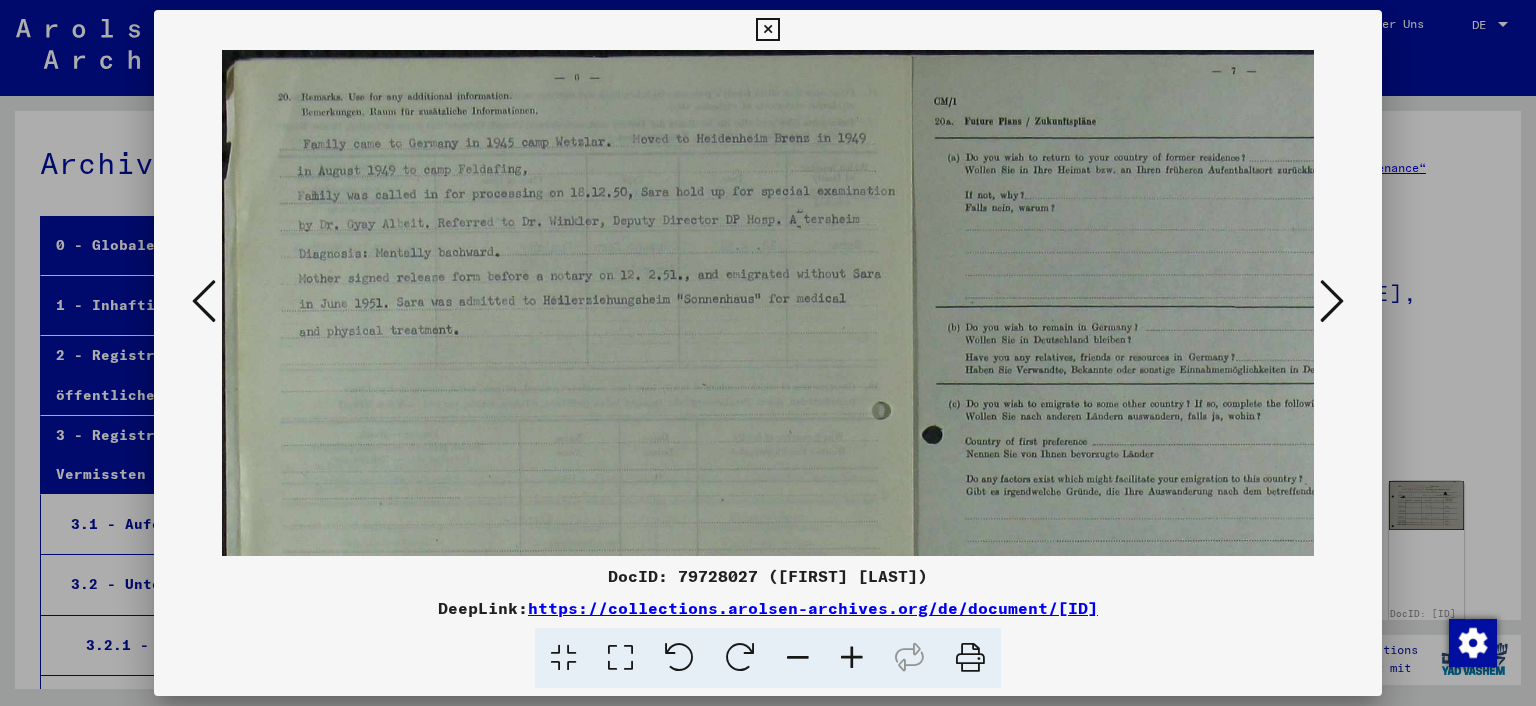 click at bounding box center [852, 658] 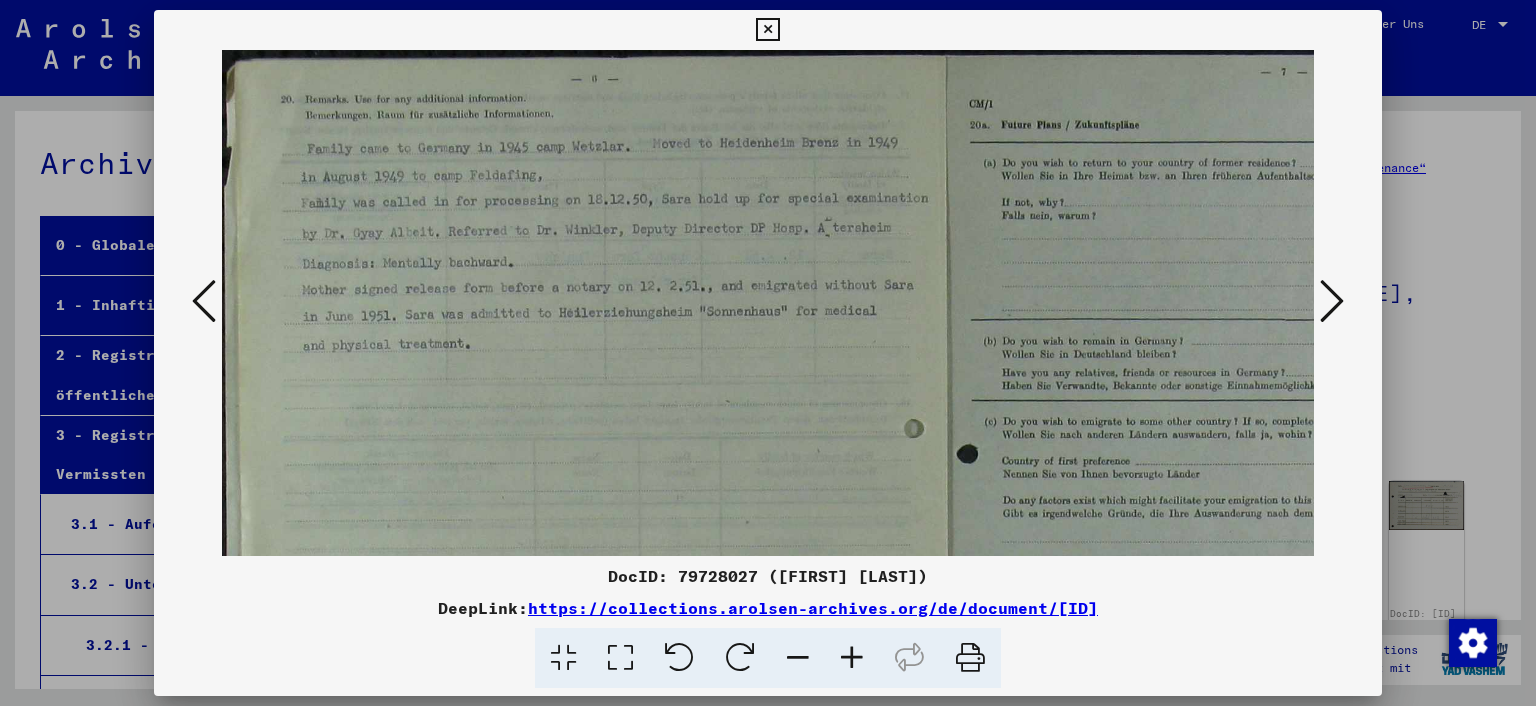 click at bounding box center (852, 658) 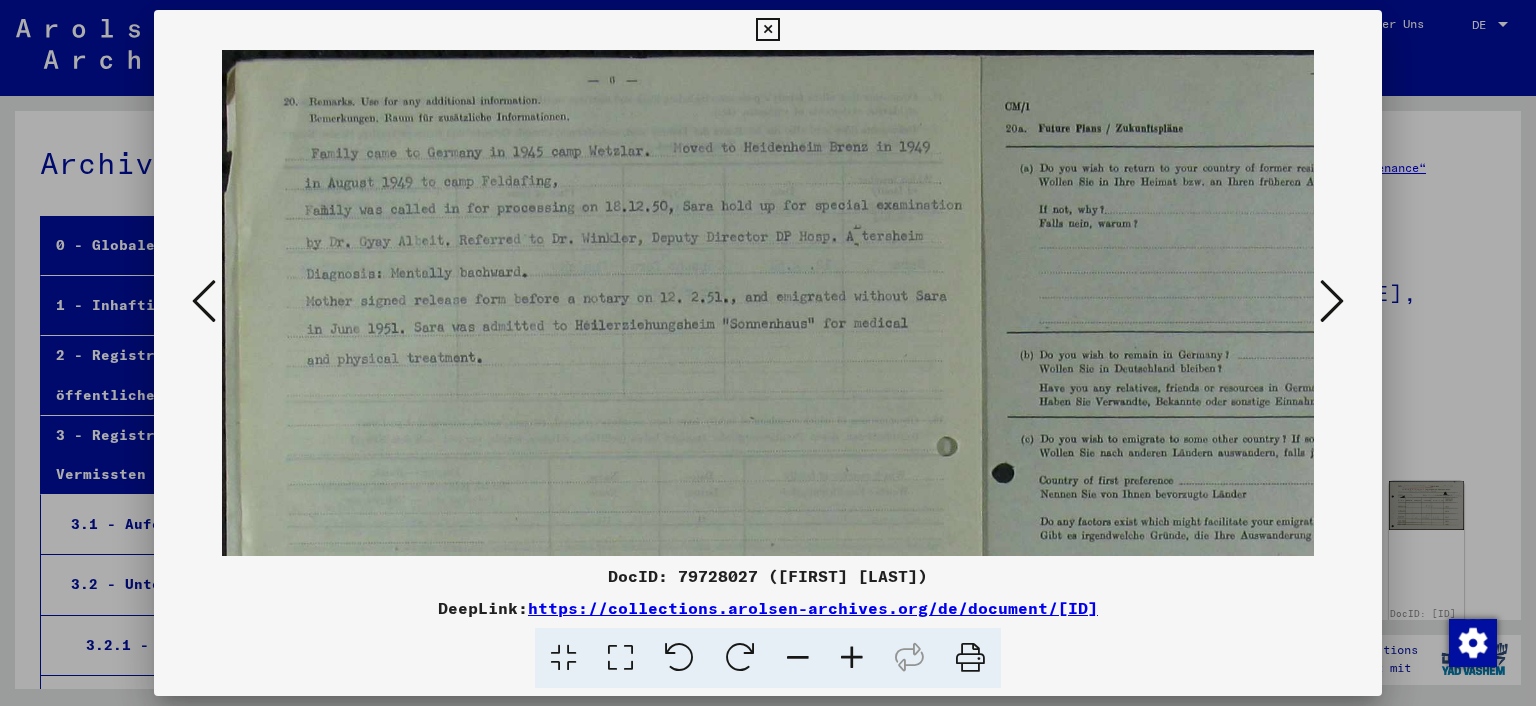 click at bounding box center [852, 658] 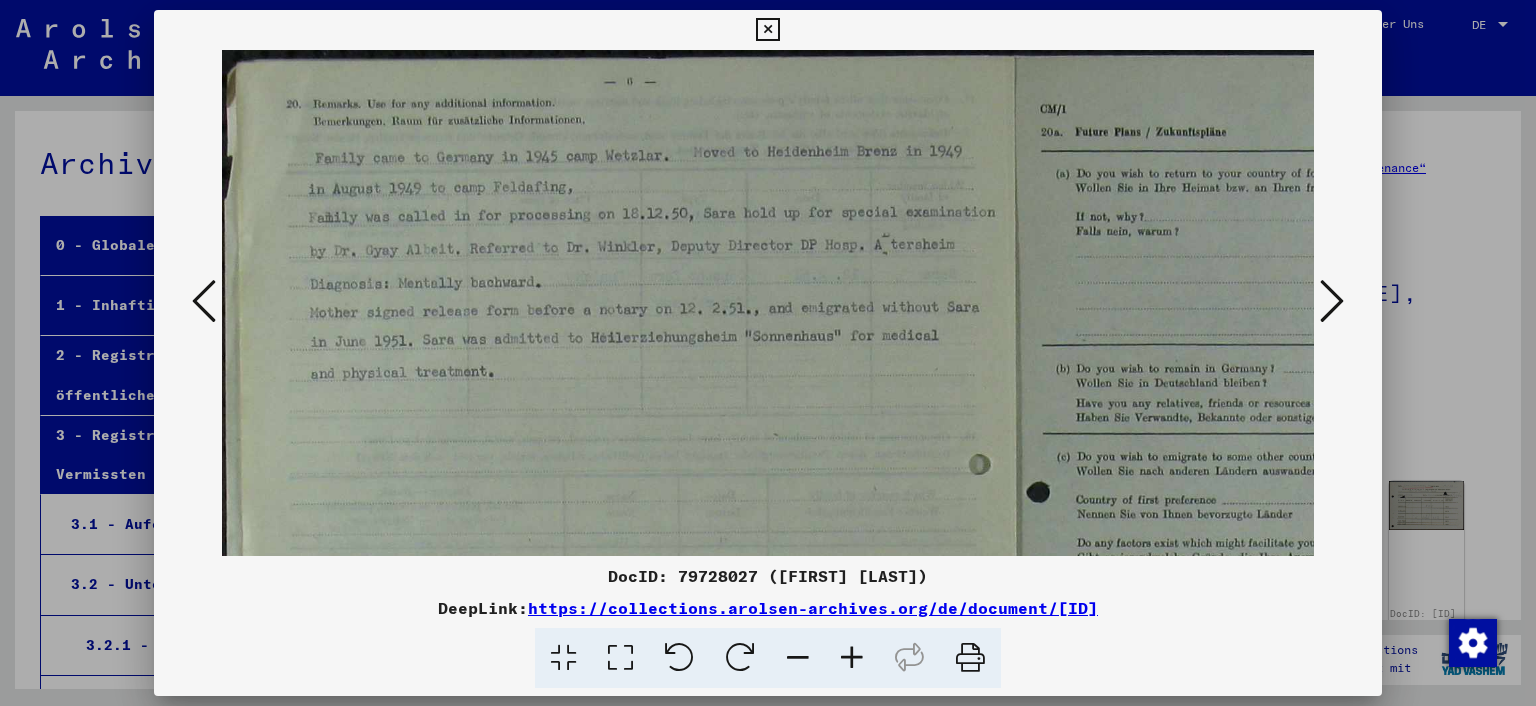 click at bounding box center (852, 658) 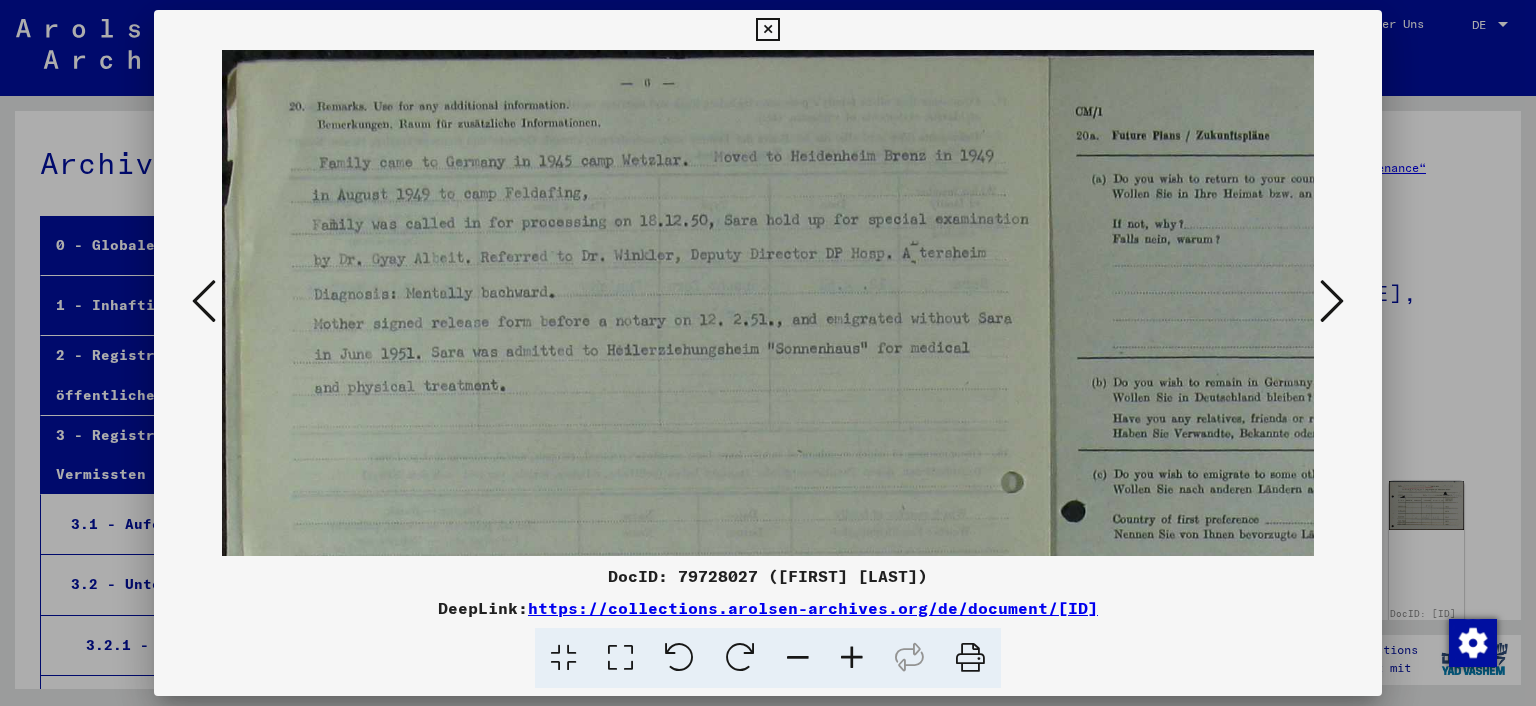 click at bounding box center [852, 658] 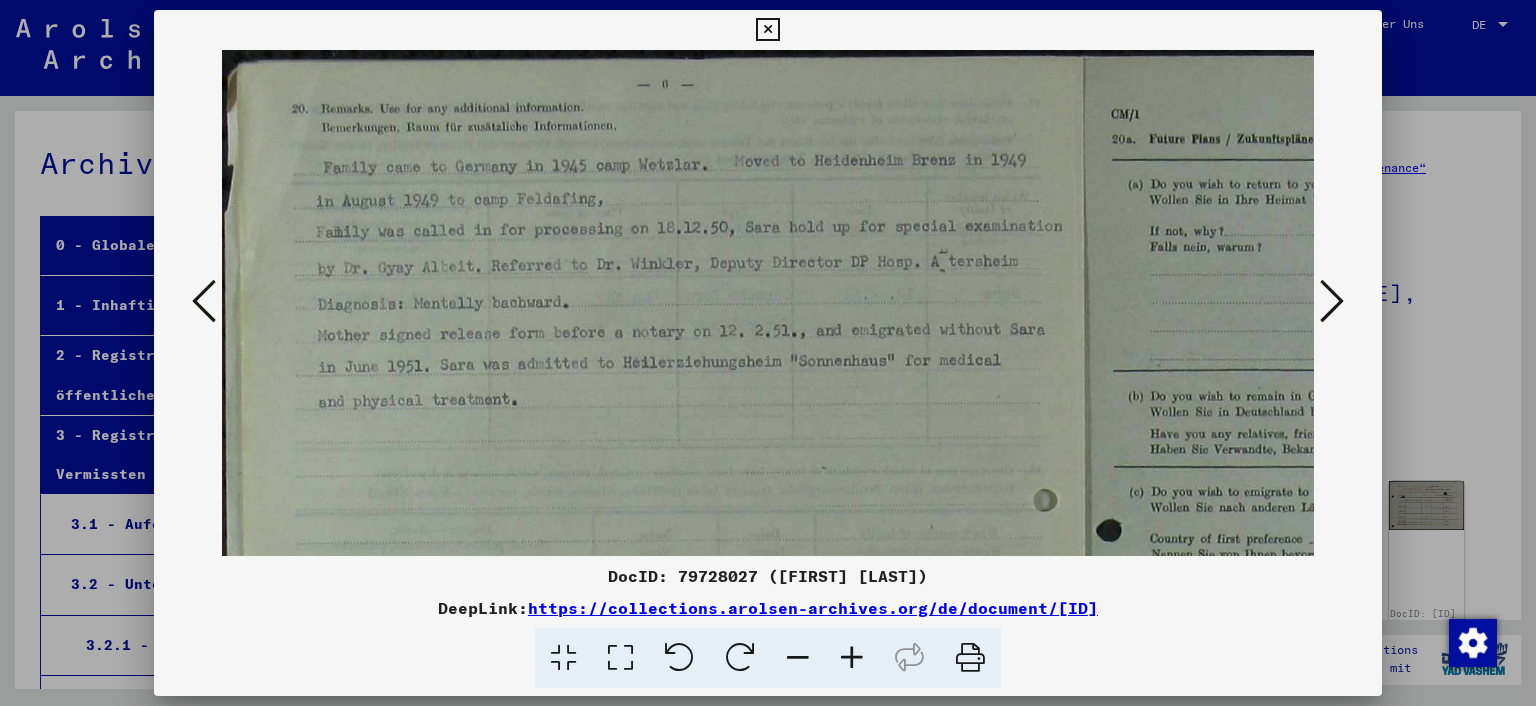 click at bounding box center [852, 658] 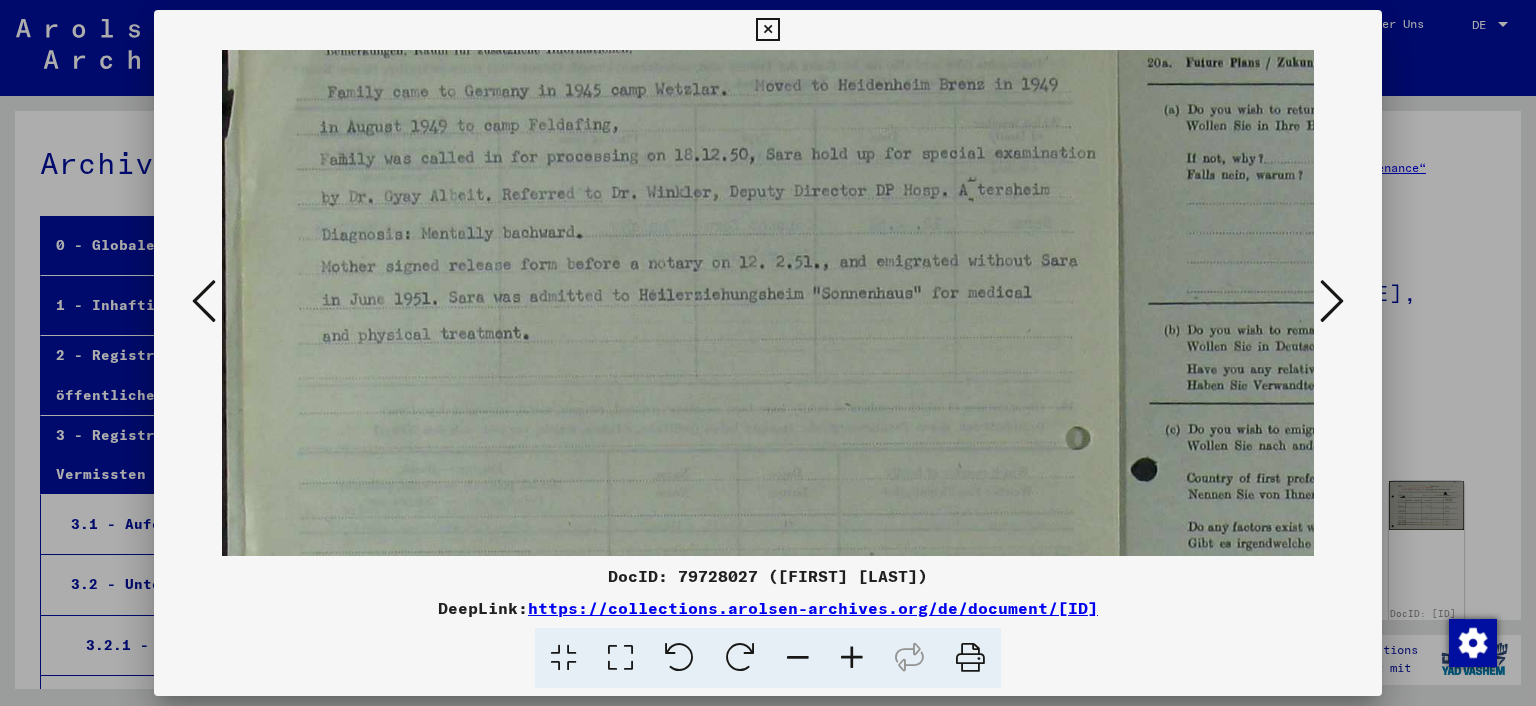 scroll, scrollTop: 92, scrollLeft: 0, axis: vertical 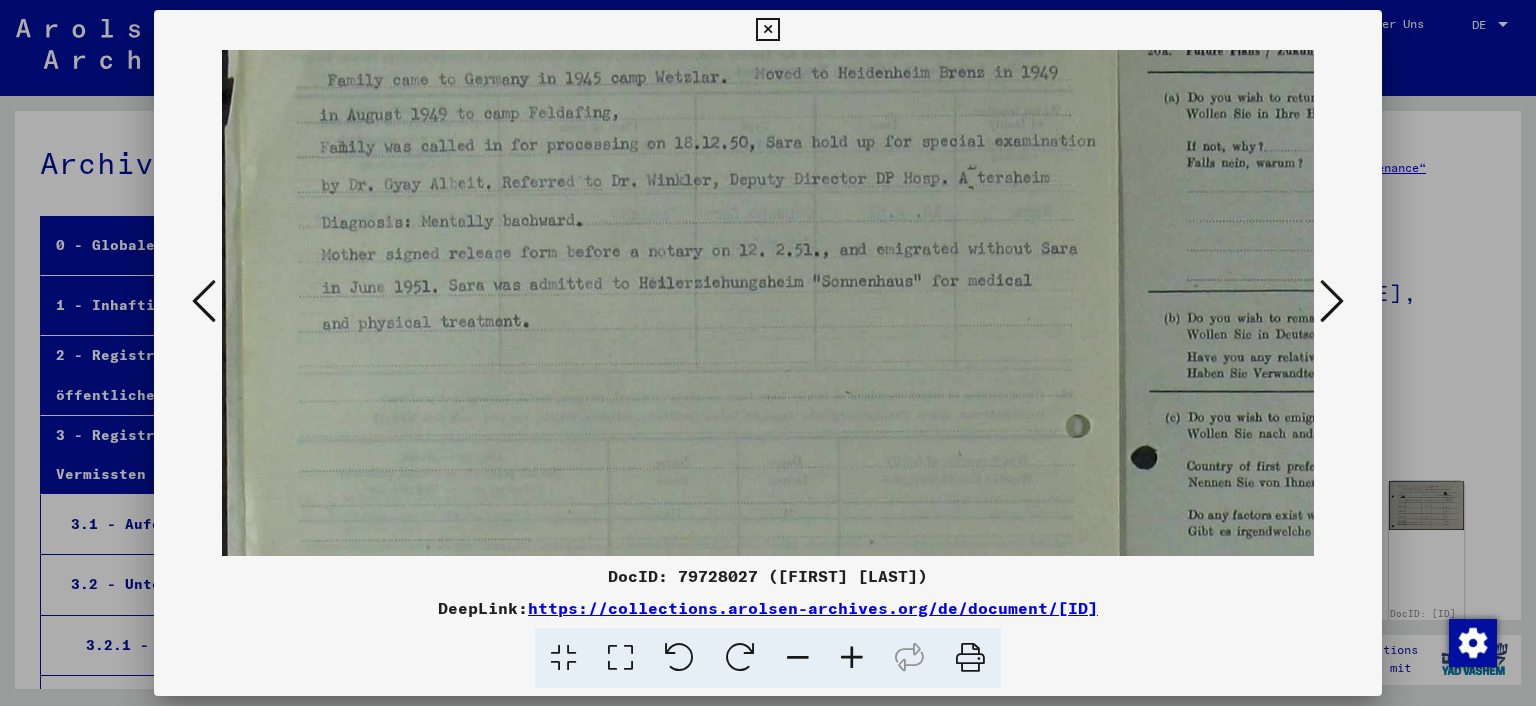 drag, startPoint x: 791, startPoint y: 430, endPoint x: 920, endPoint y: 346, distance: 153.9383 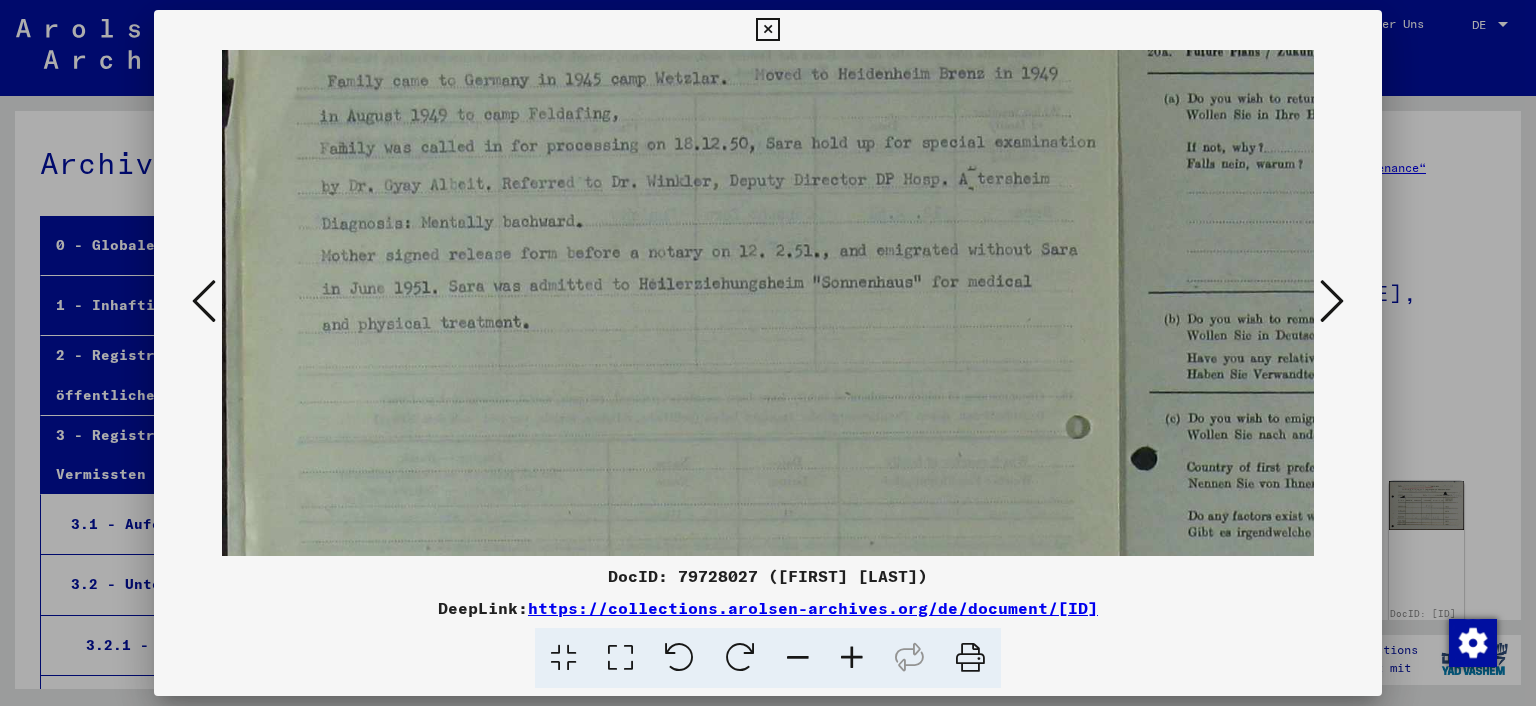 click at bounding box center (767, 30) 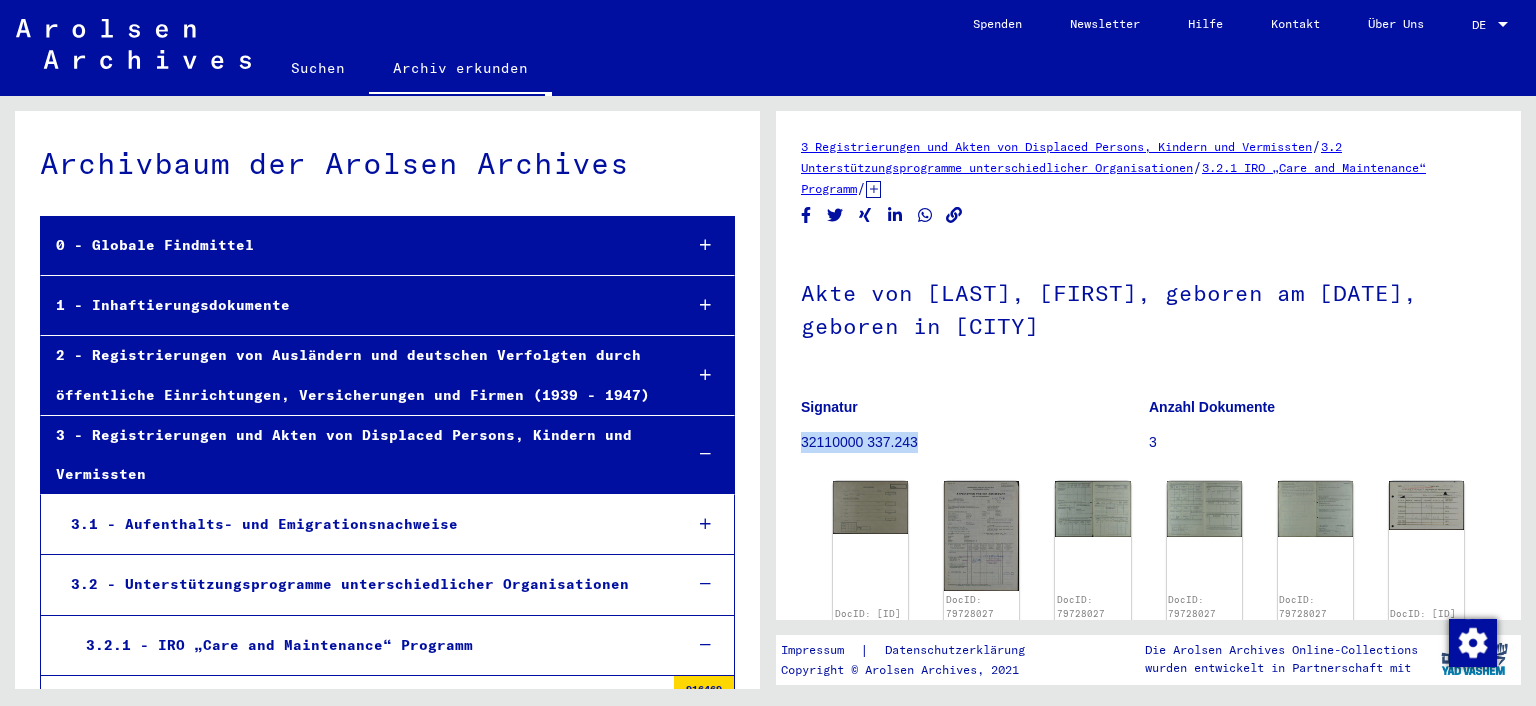 drag, startPoint x: 914, startPoint y: 440, endPoint x: 802, endPoint y: 446, distance: 112.1606 